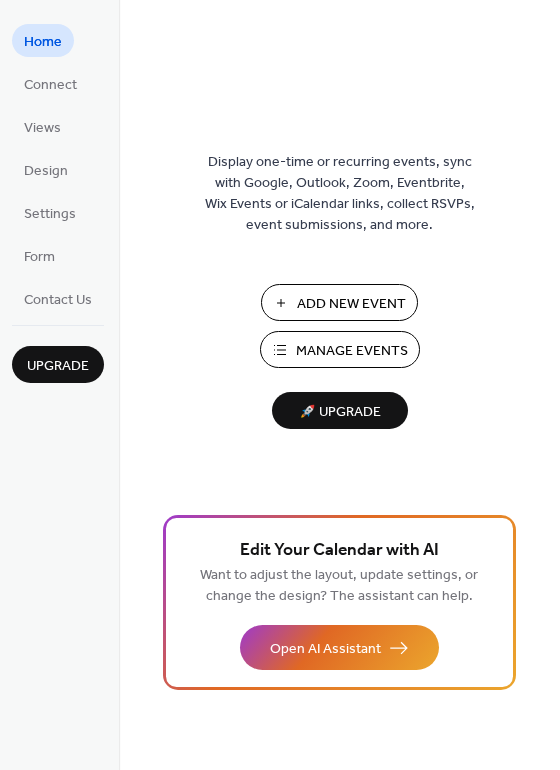 scroll, scrollTop: 0, scrollLeft: 0, axis: both 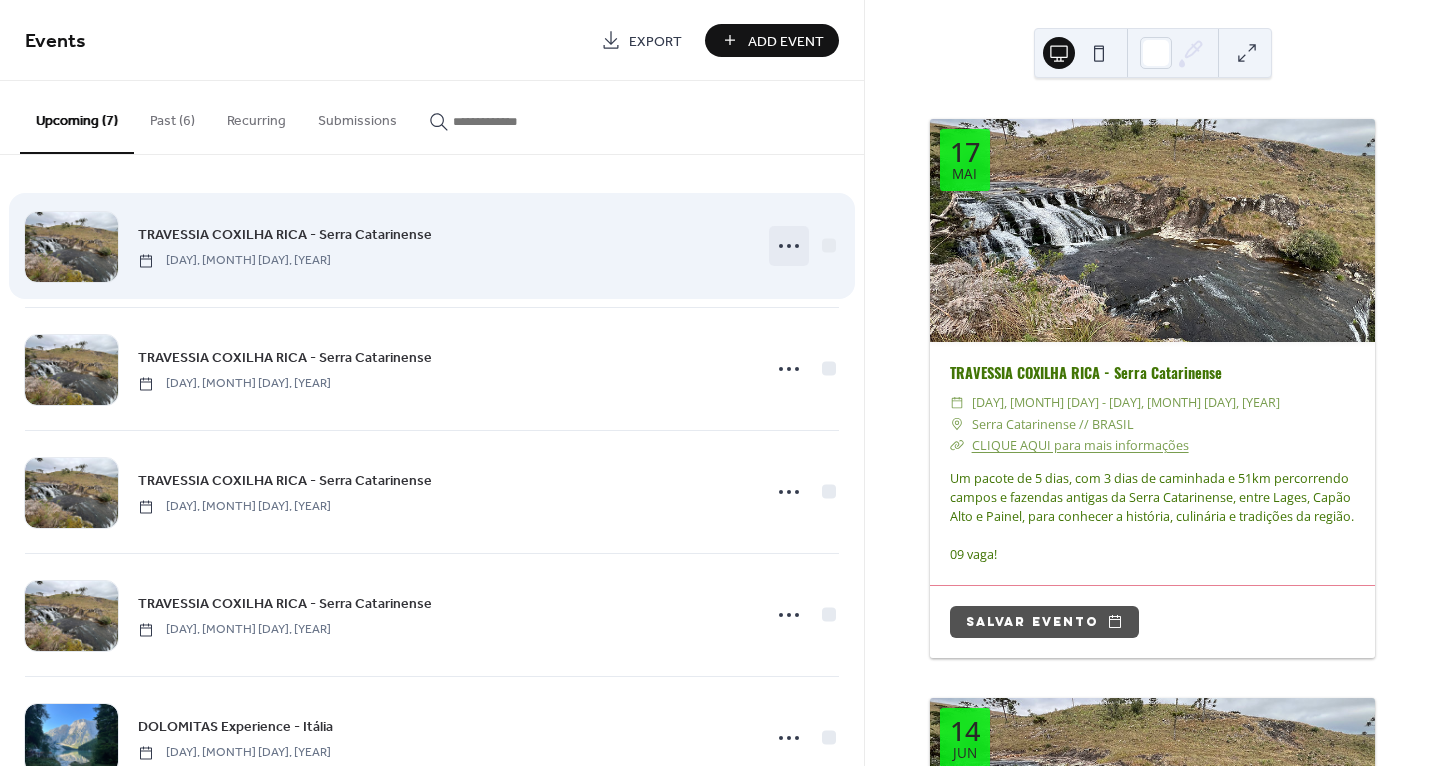 click 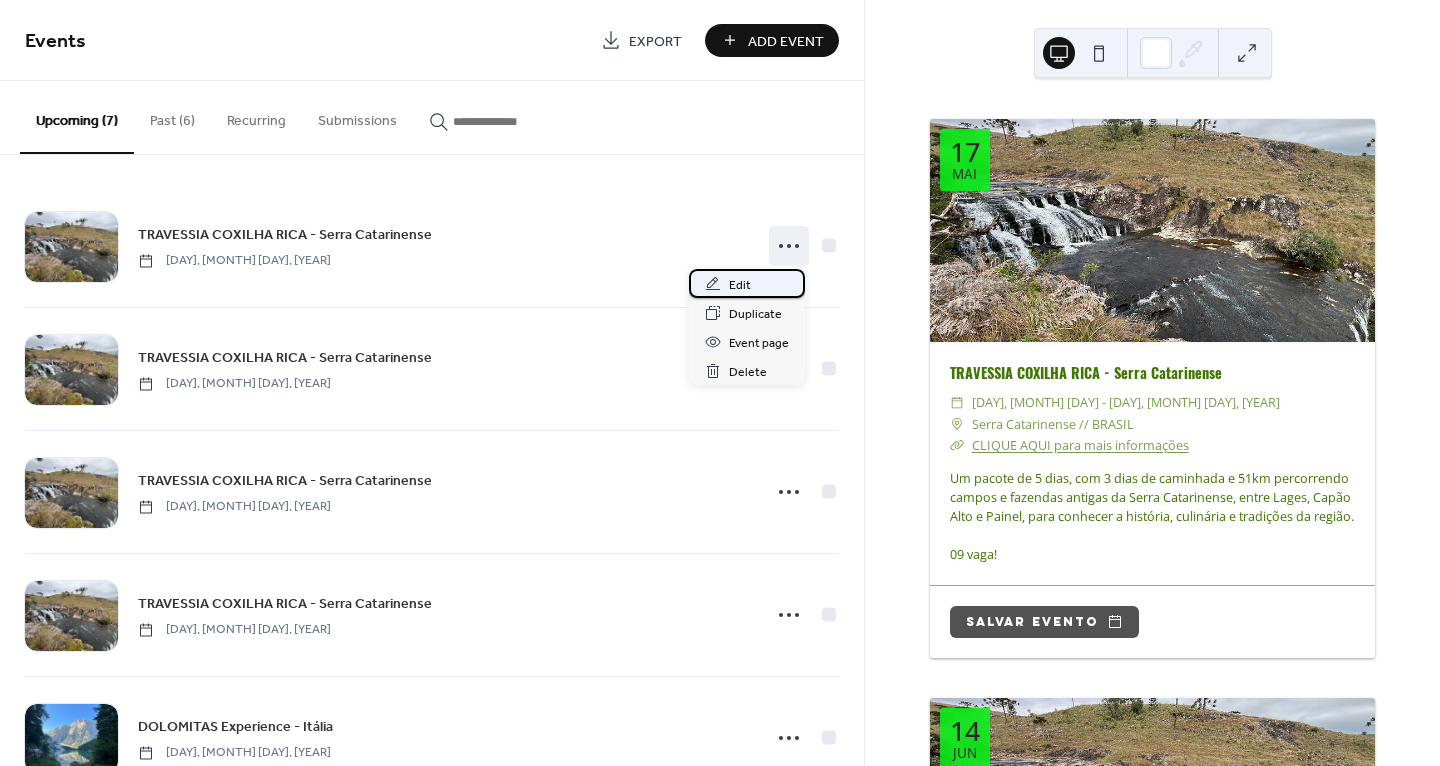 click on "Edit" at bounding box center [747, 283] 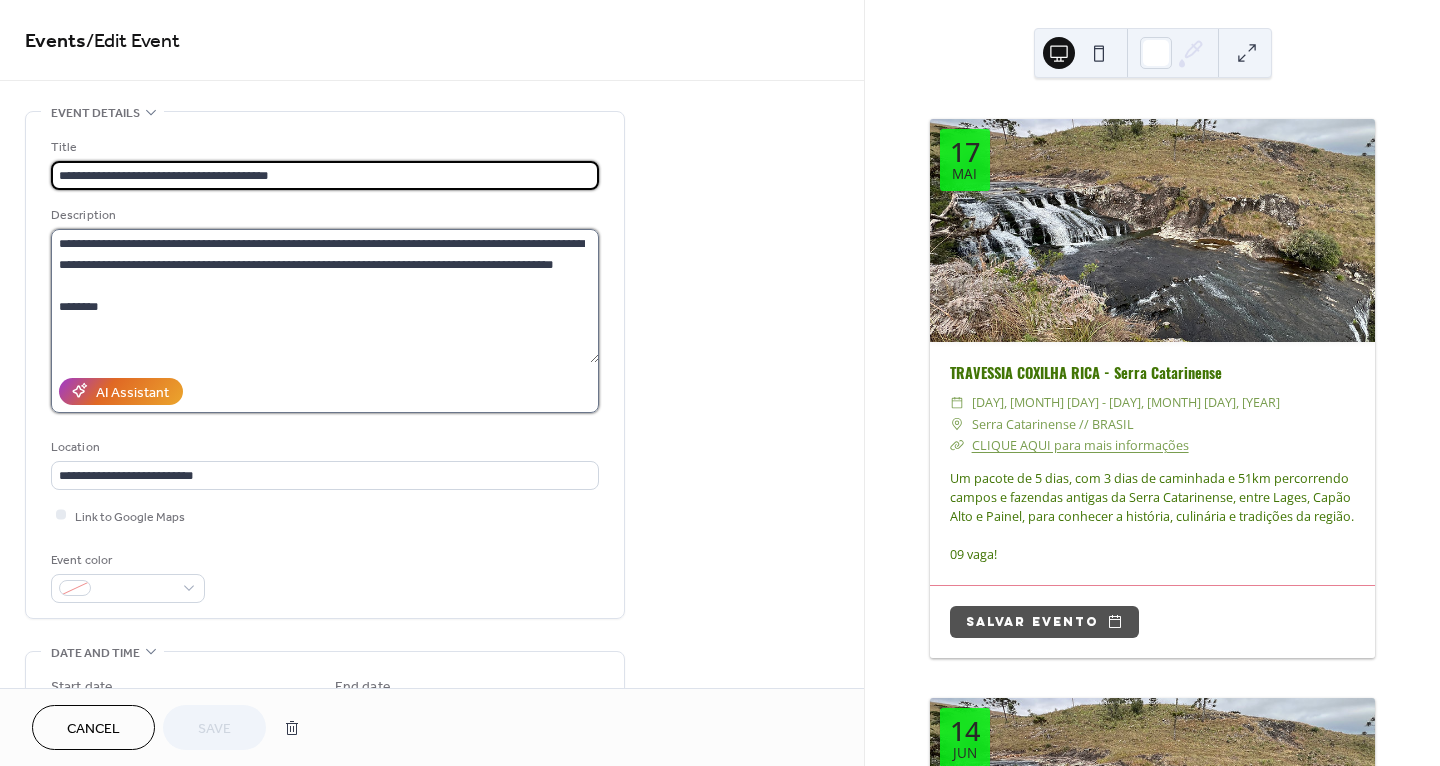 click on "**********" at bounding box center (325, 296) 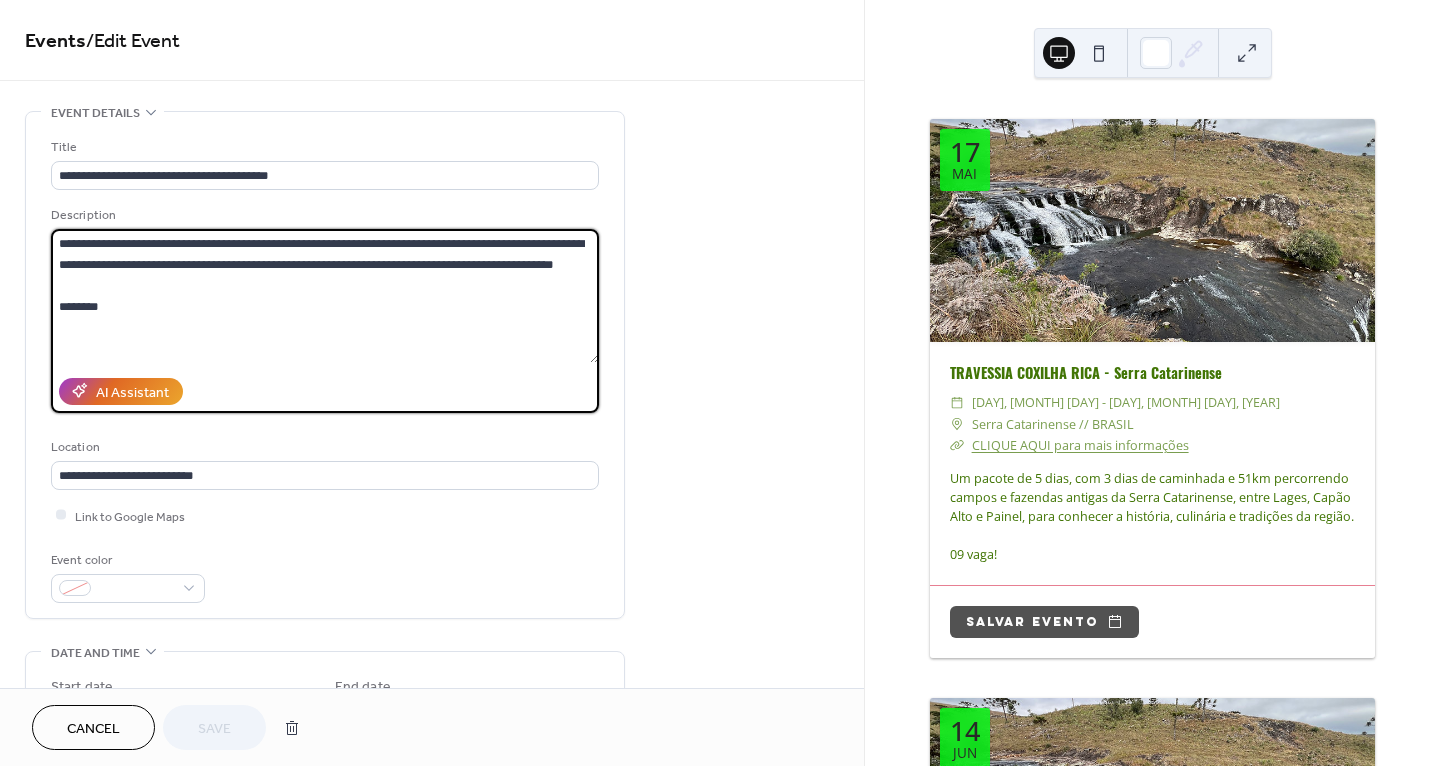 click on "**********" at bounding box center [325, 296] 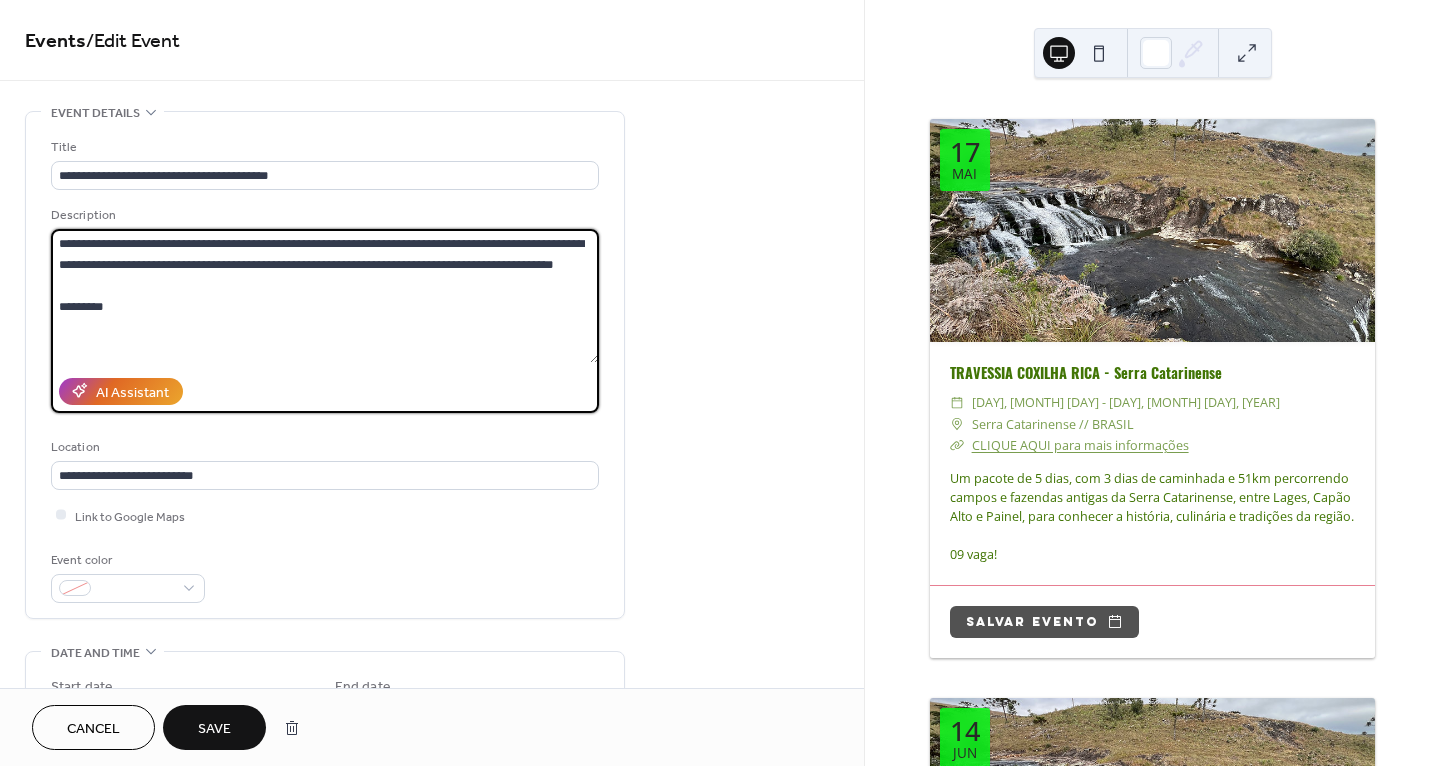 type on "**********" 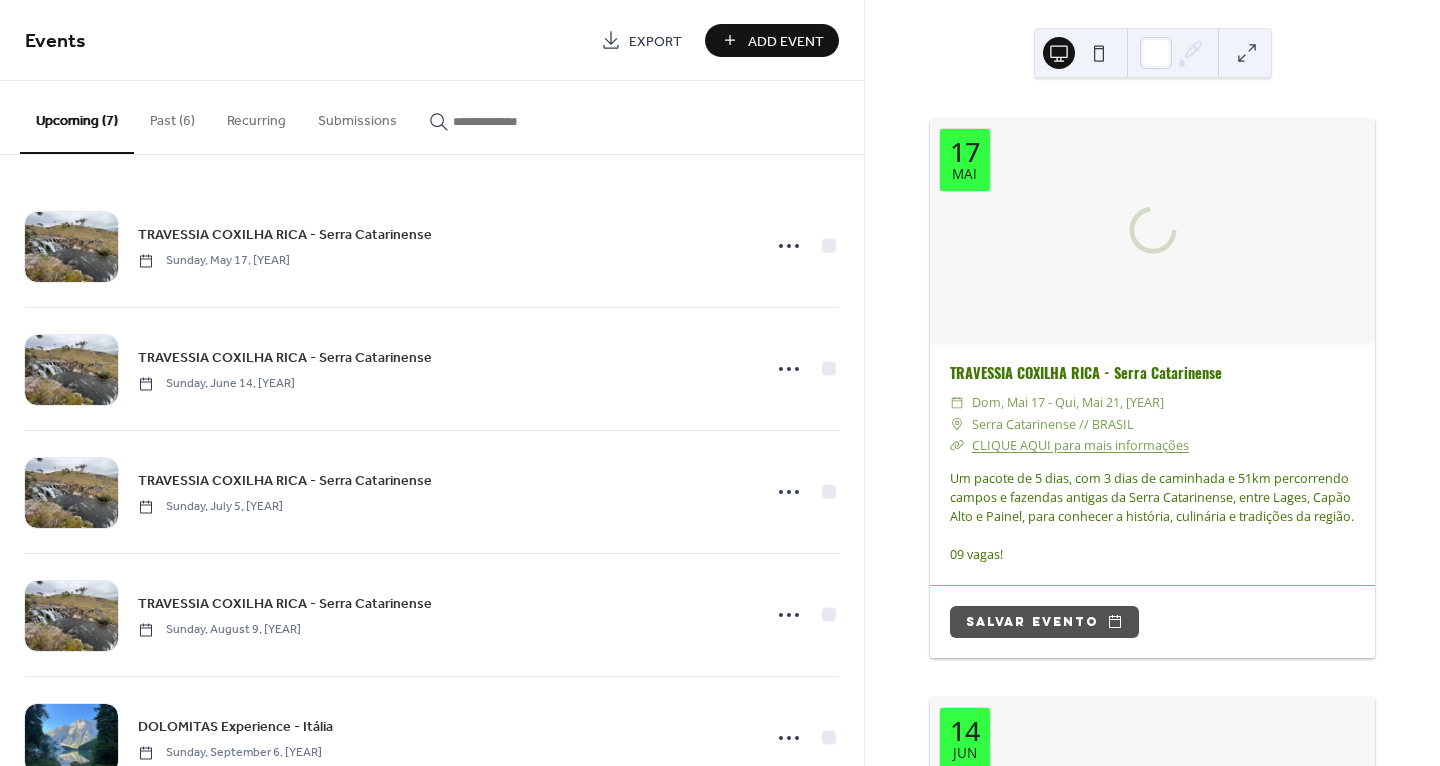 scroll, scrollTop: 0, scrollLeft: 0, axis: both 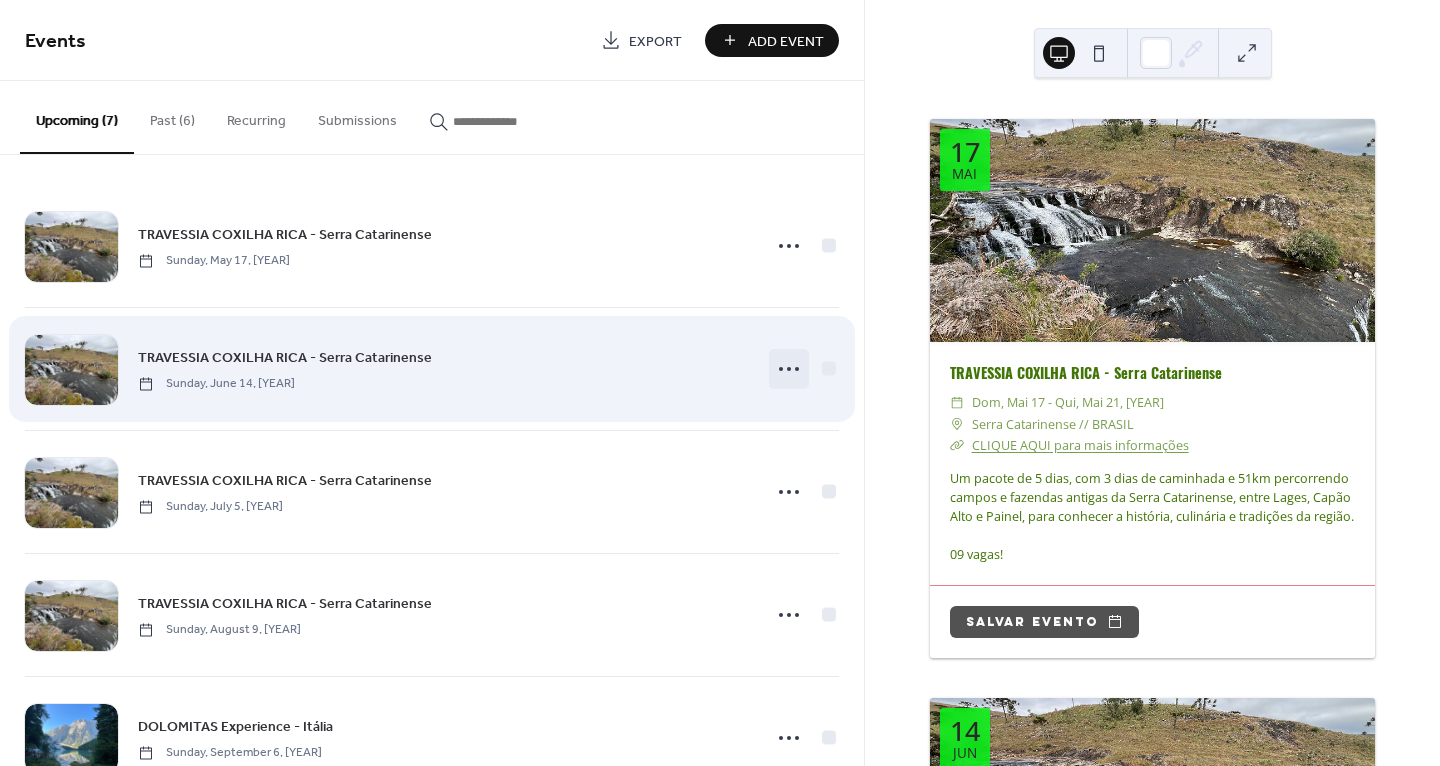 click 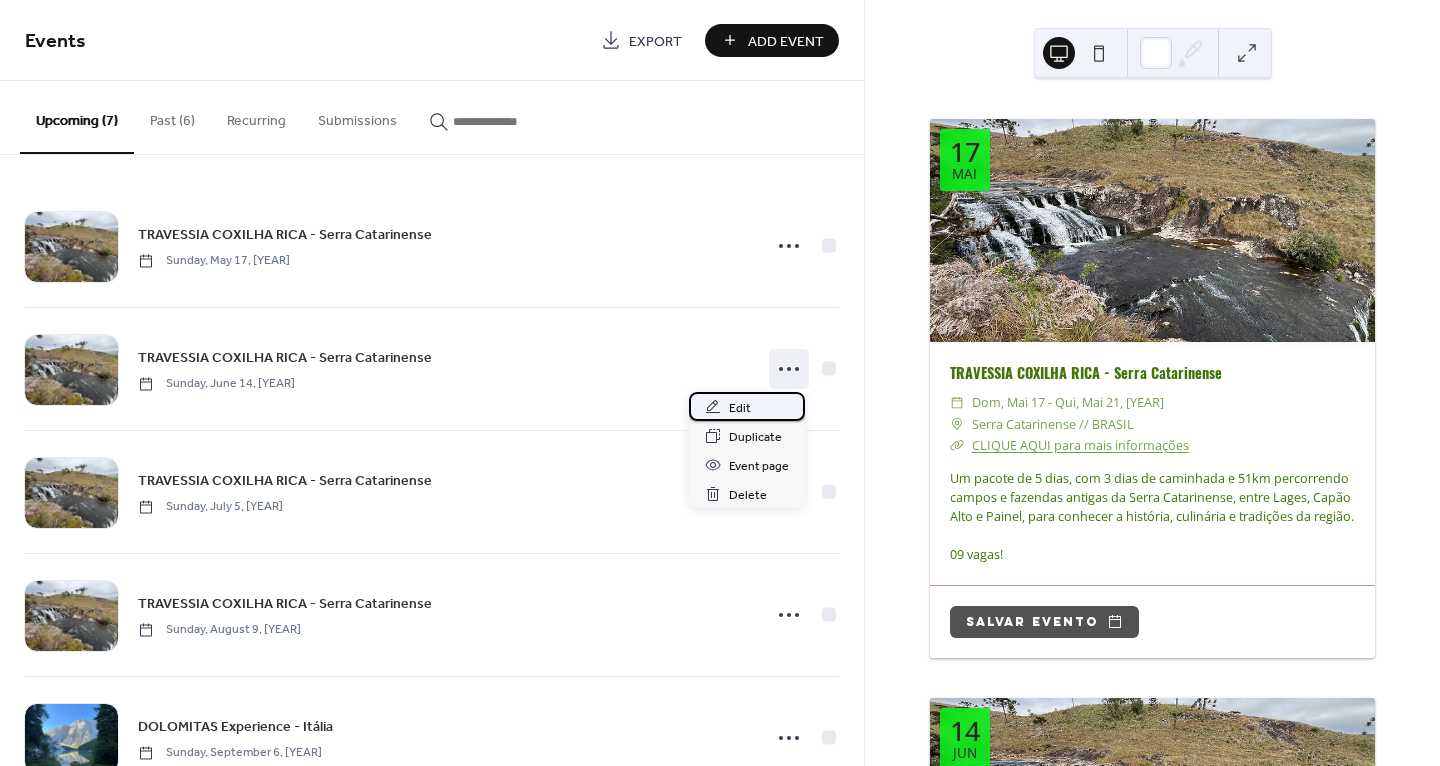 click on "Edit" at bounding box center [740, 408] 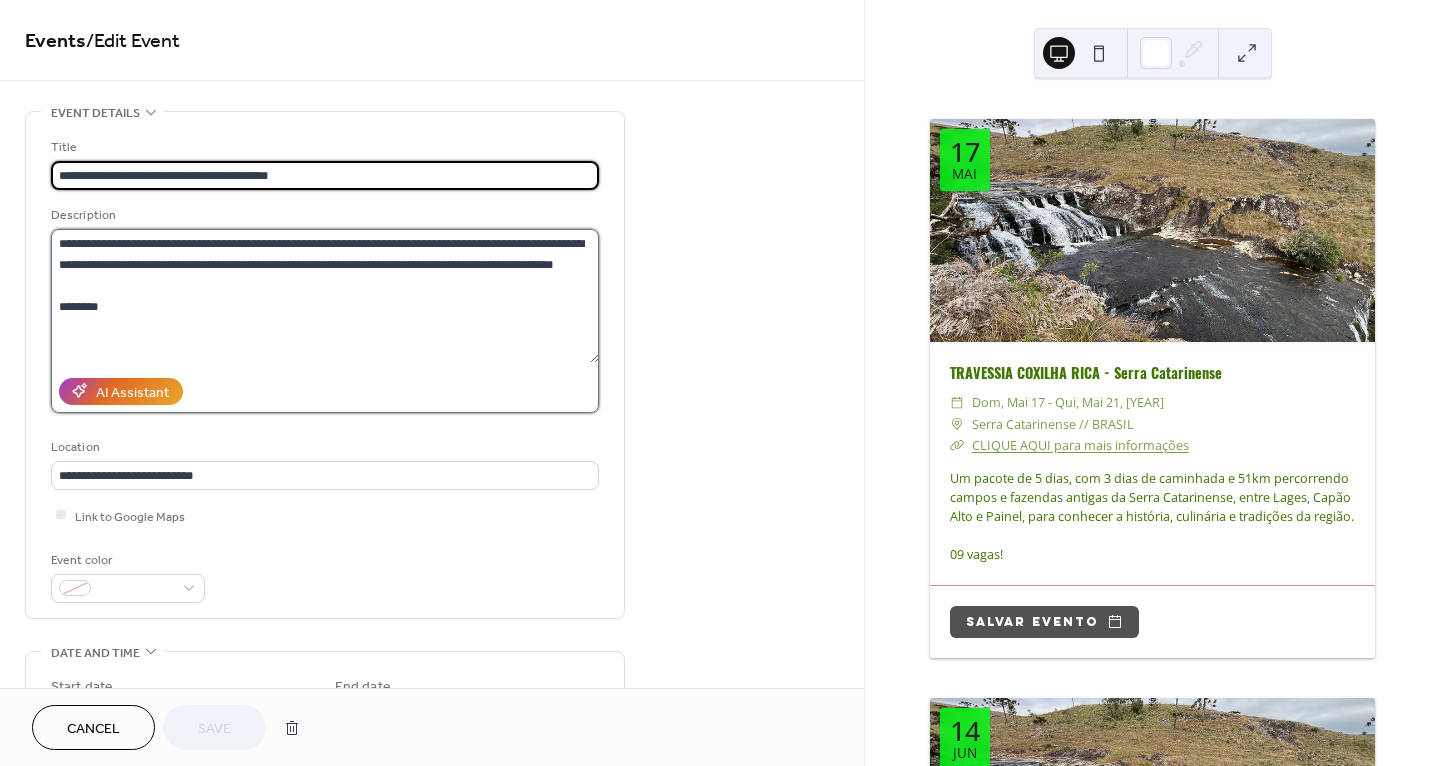 click on "**********" at bounding box center [325, 296] 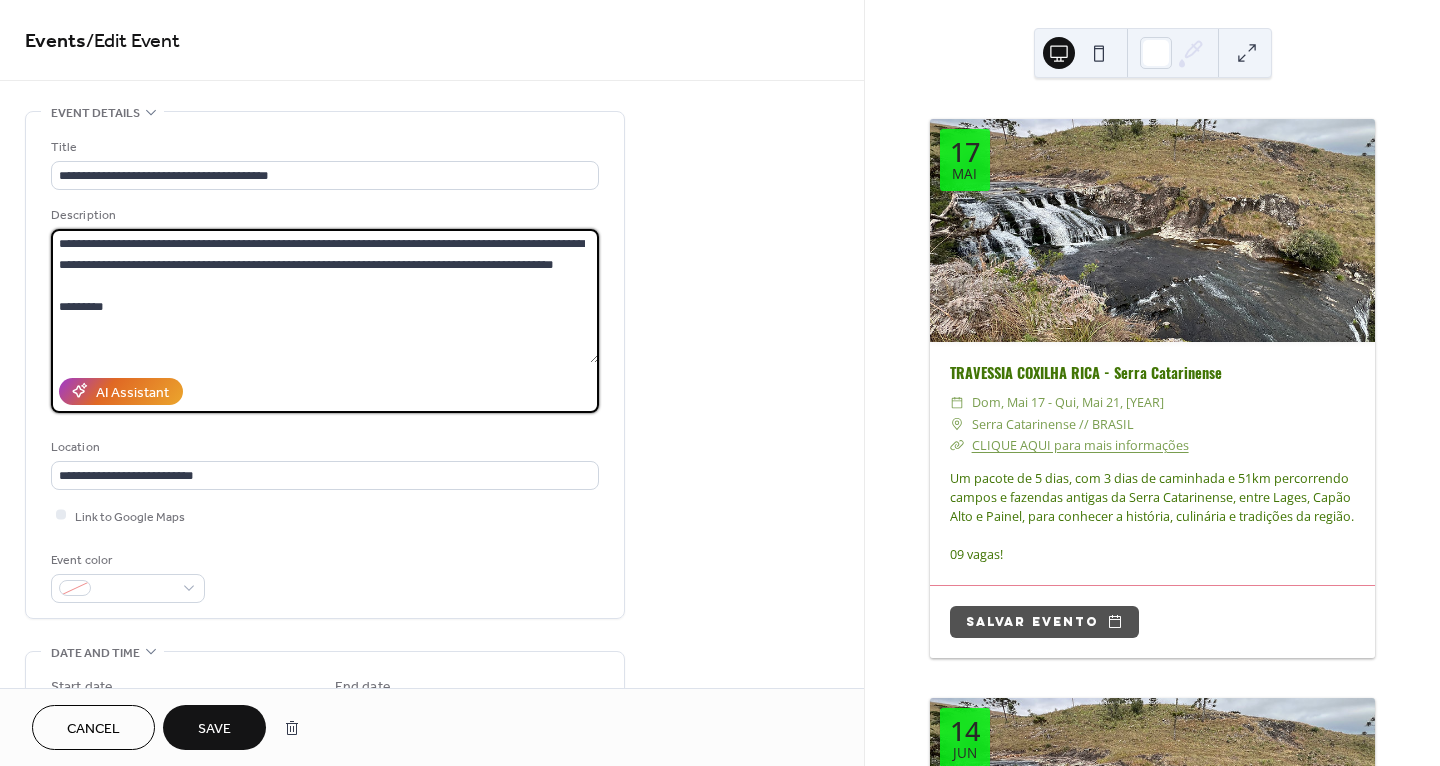 type on "**********" 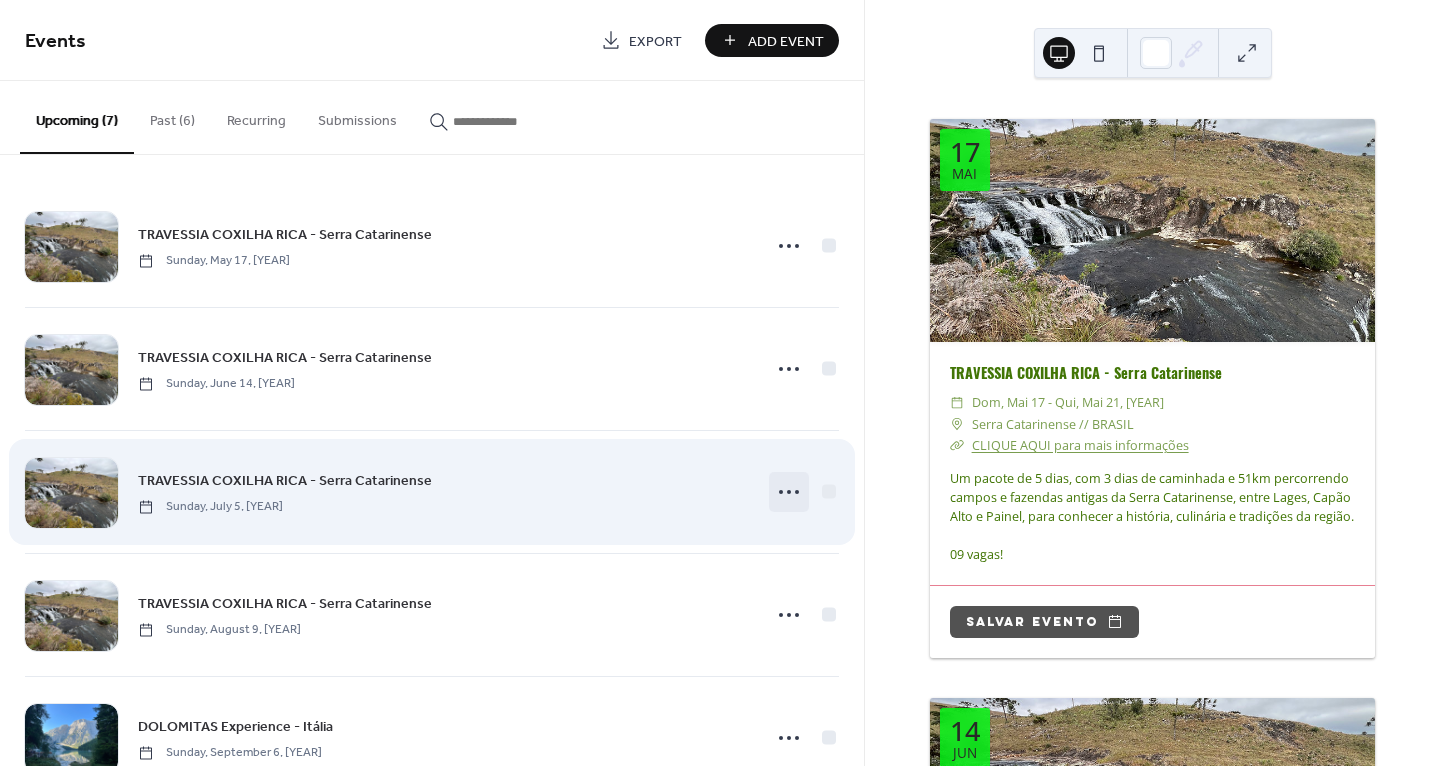 click 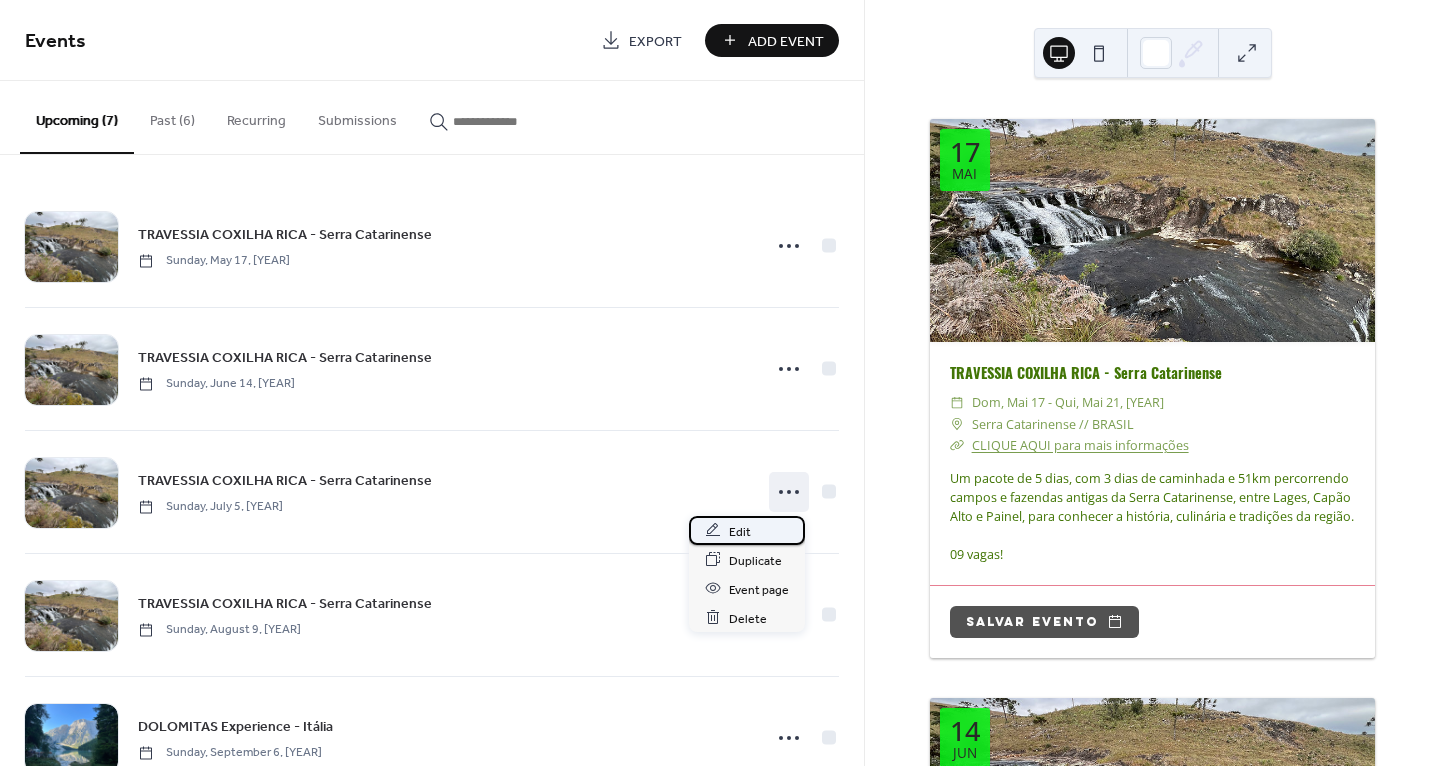 click on "Edit" at bounding box center [740, 531] 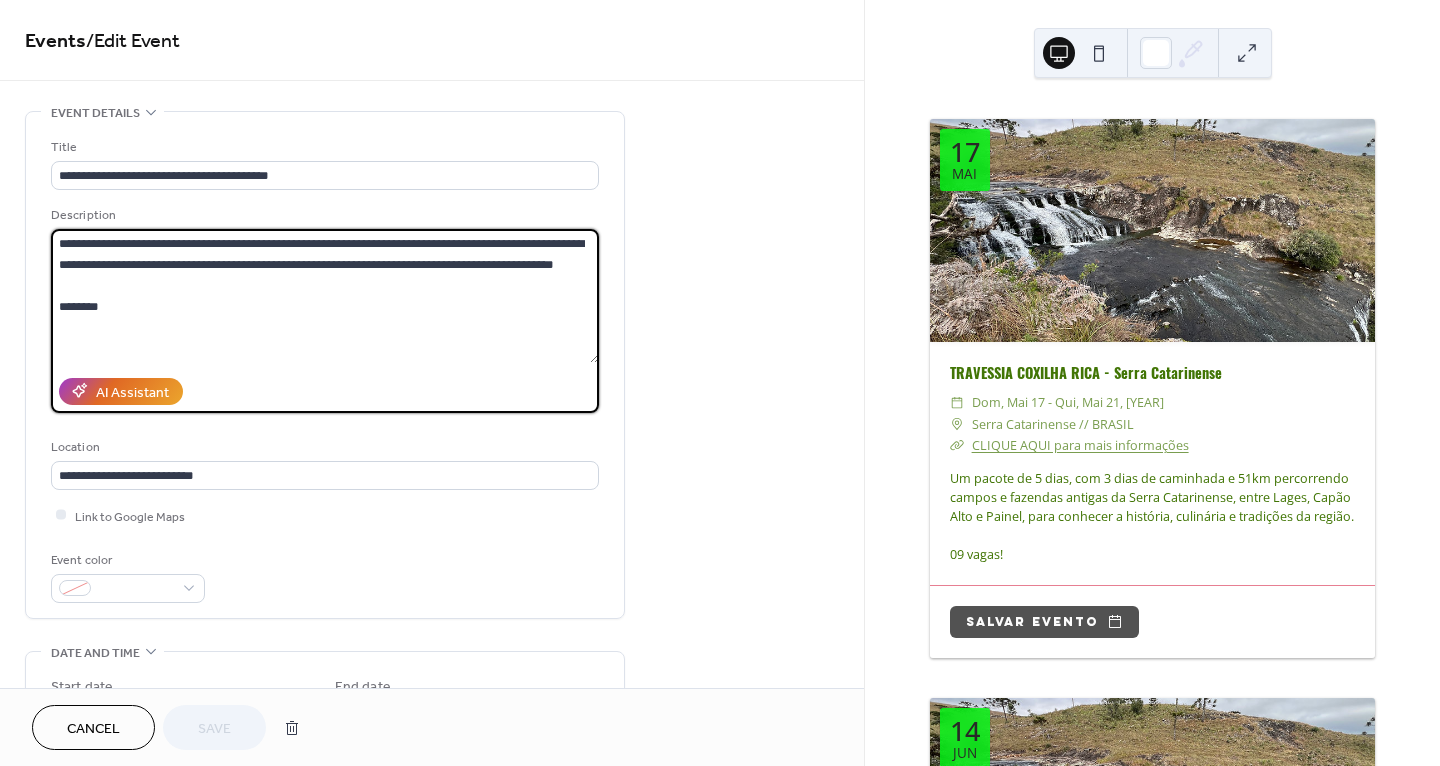 click on "**********" at bounding box center [325, 296] 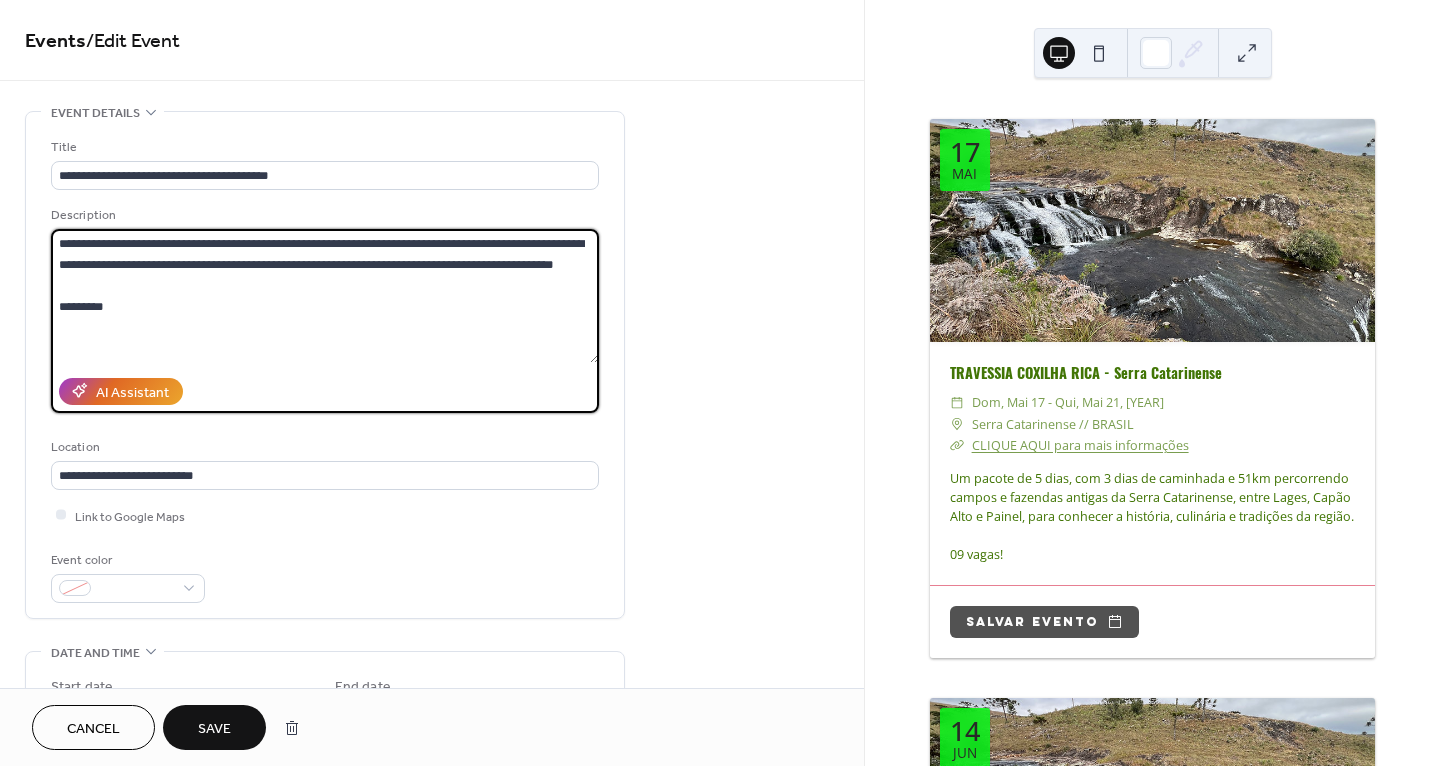 type on "**********" 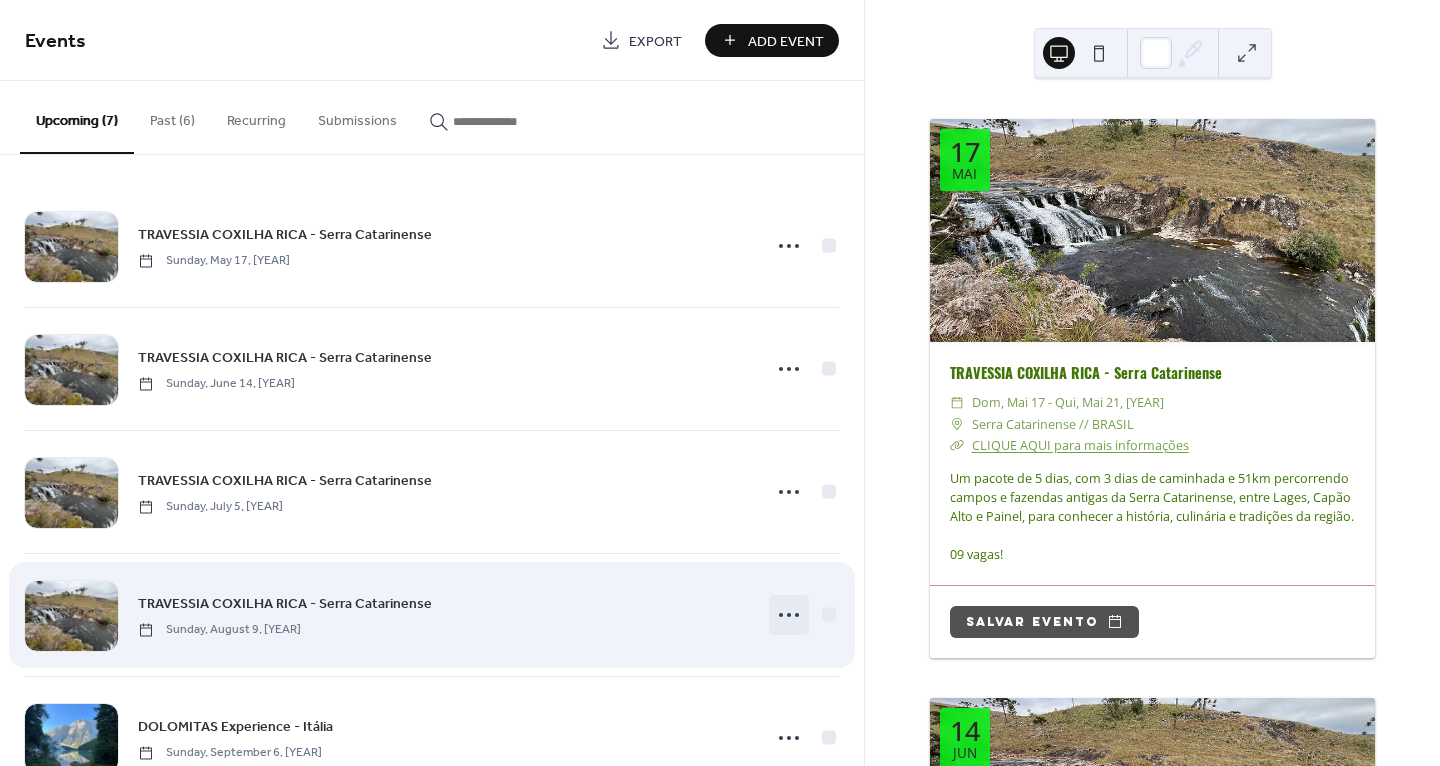 click 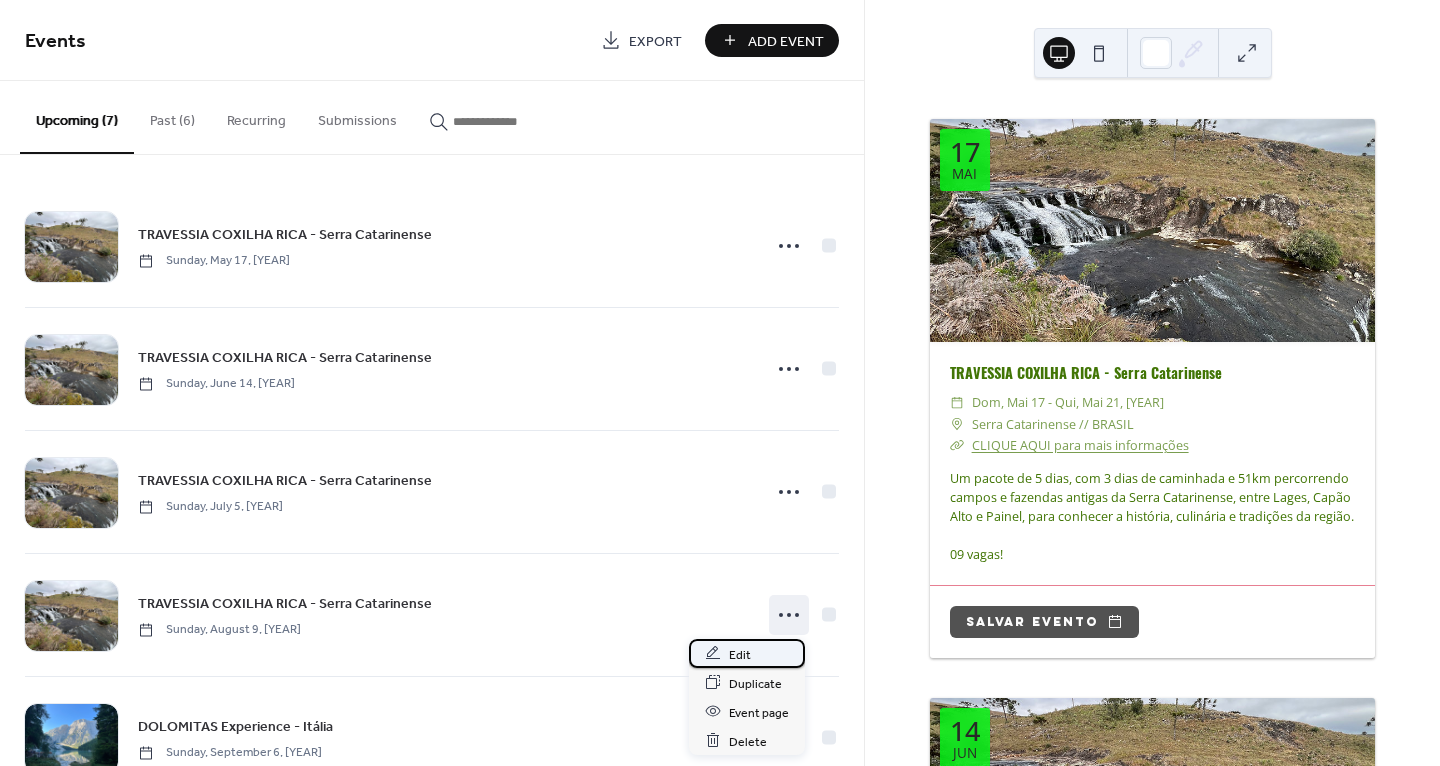 click on "Edit" at bounding box center [747, 653] 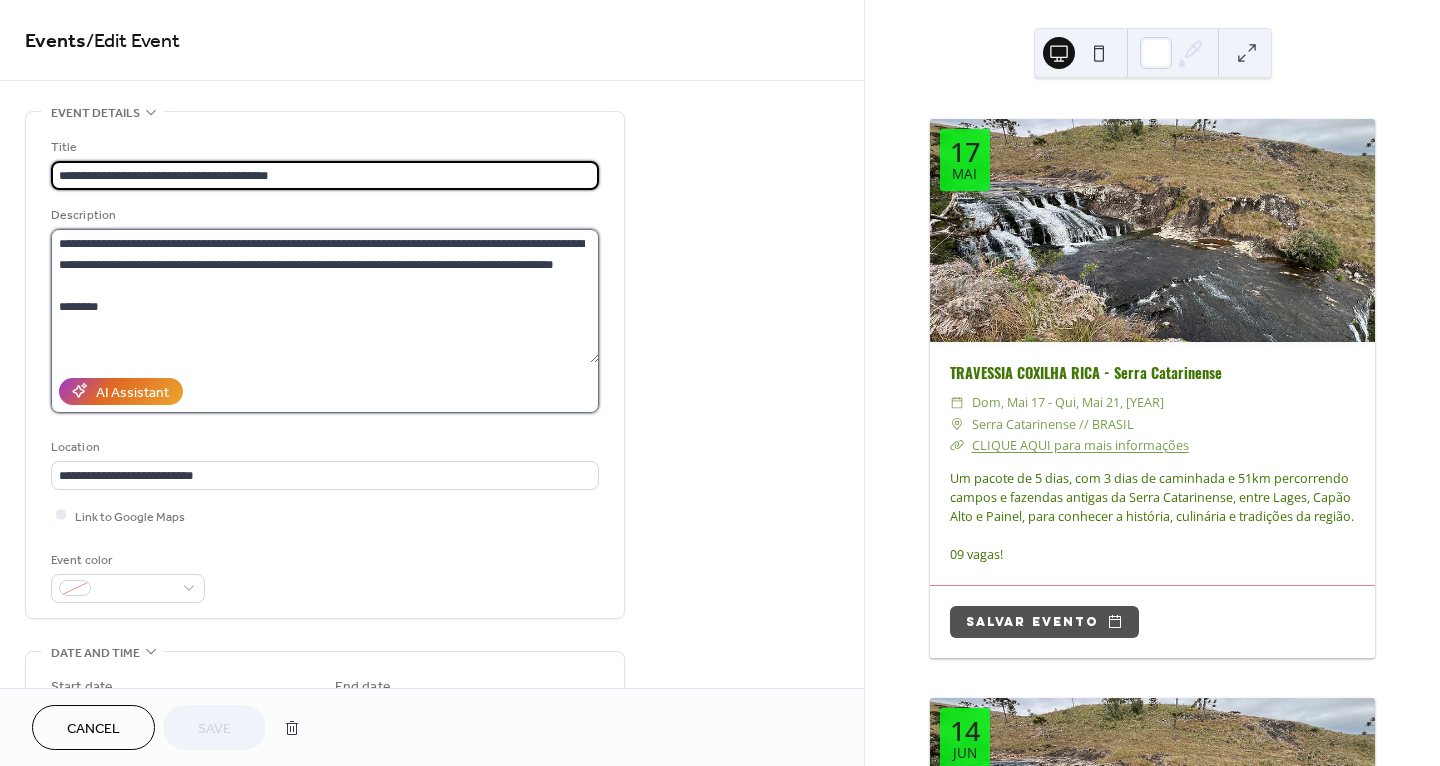 click on "**********" at bounding box center (325, 296) 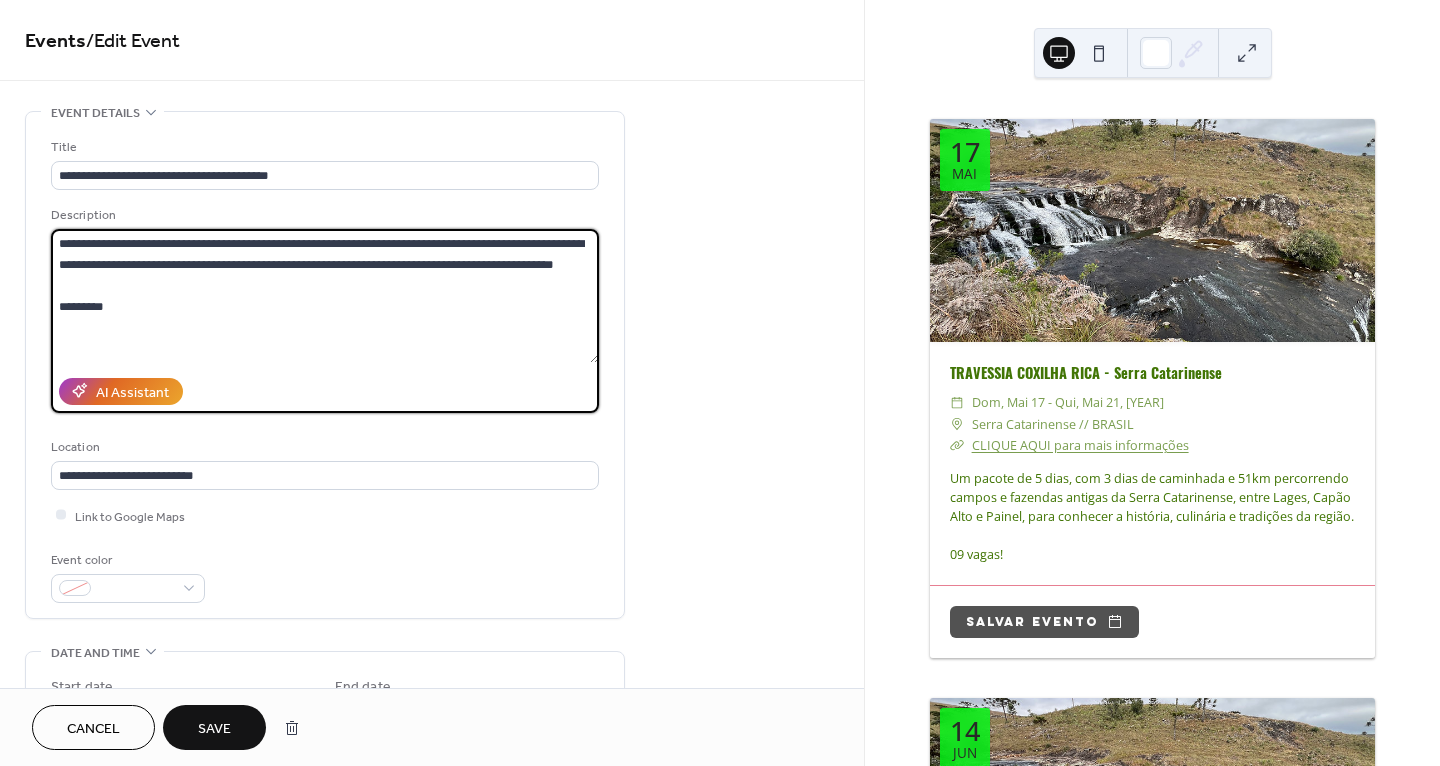 type on "**********" 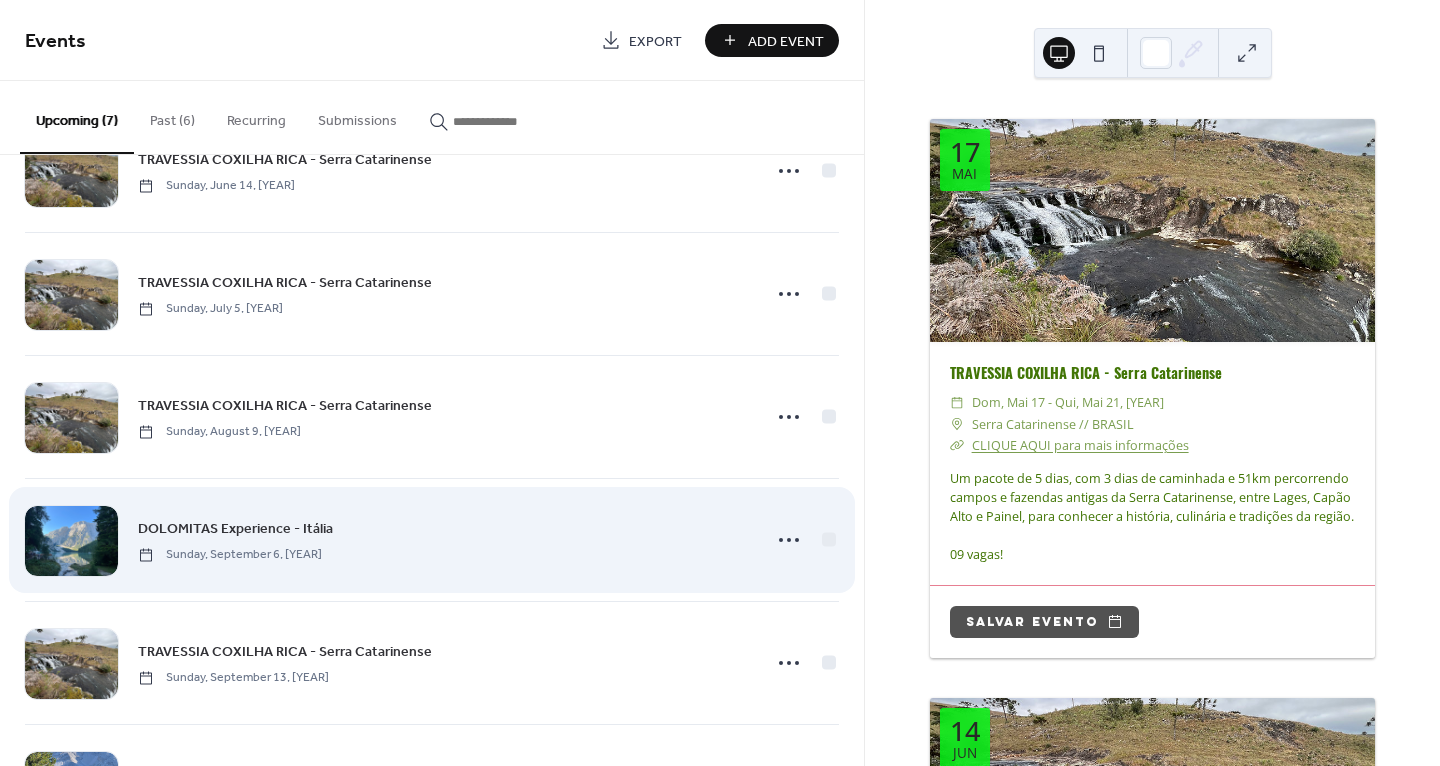 scroll, scrollTop: 230, scrollLeft: 0, axis: vertical 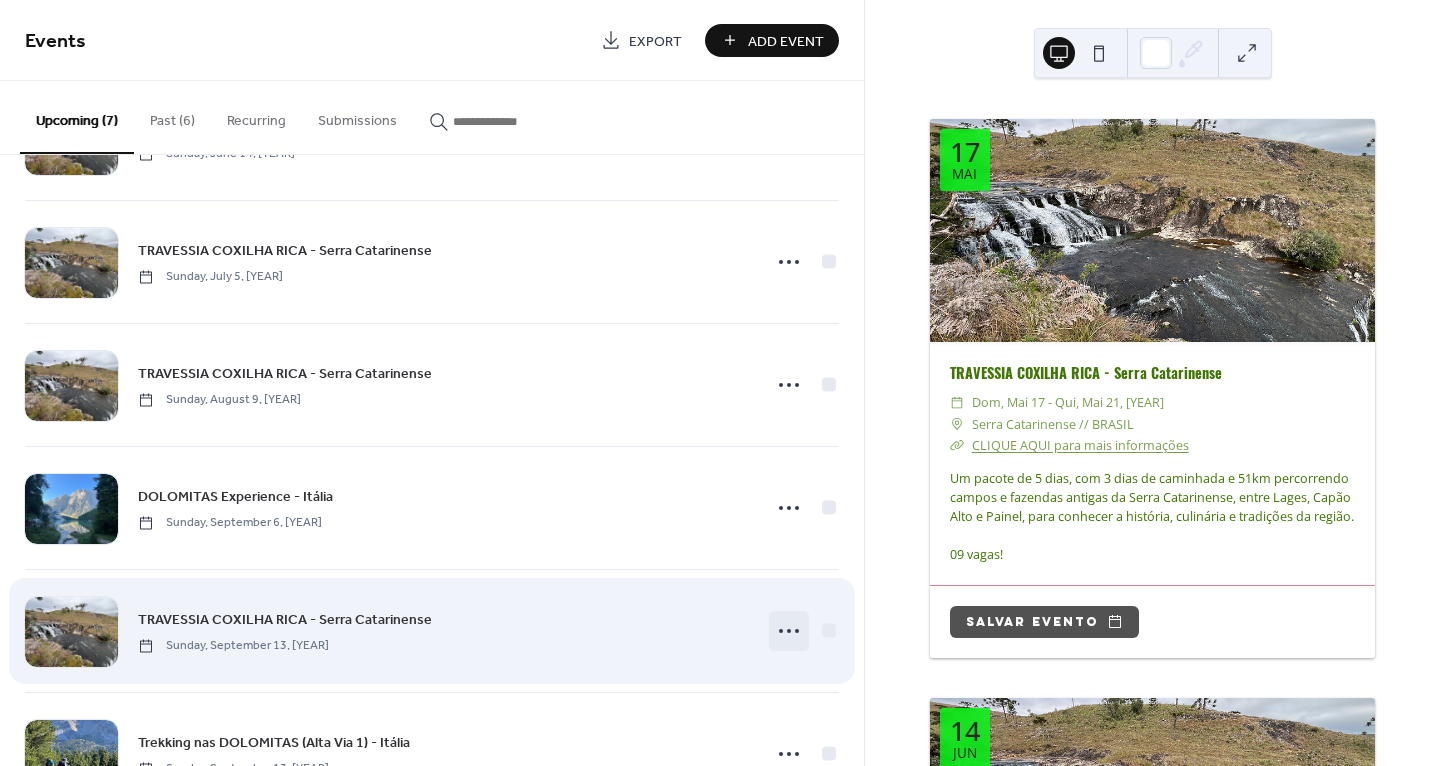 click 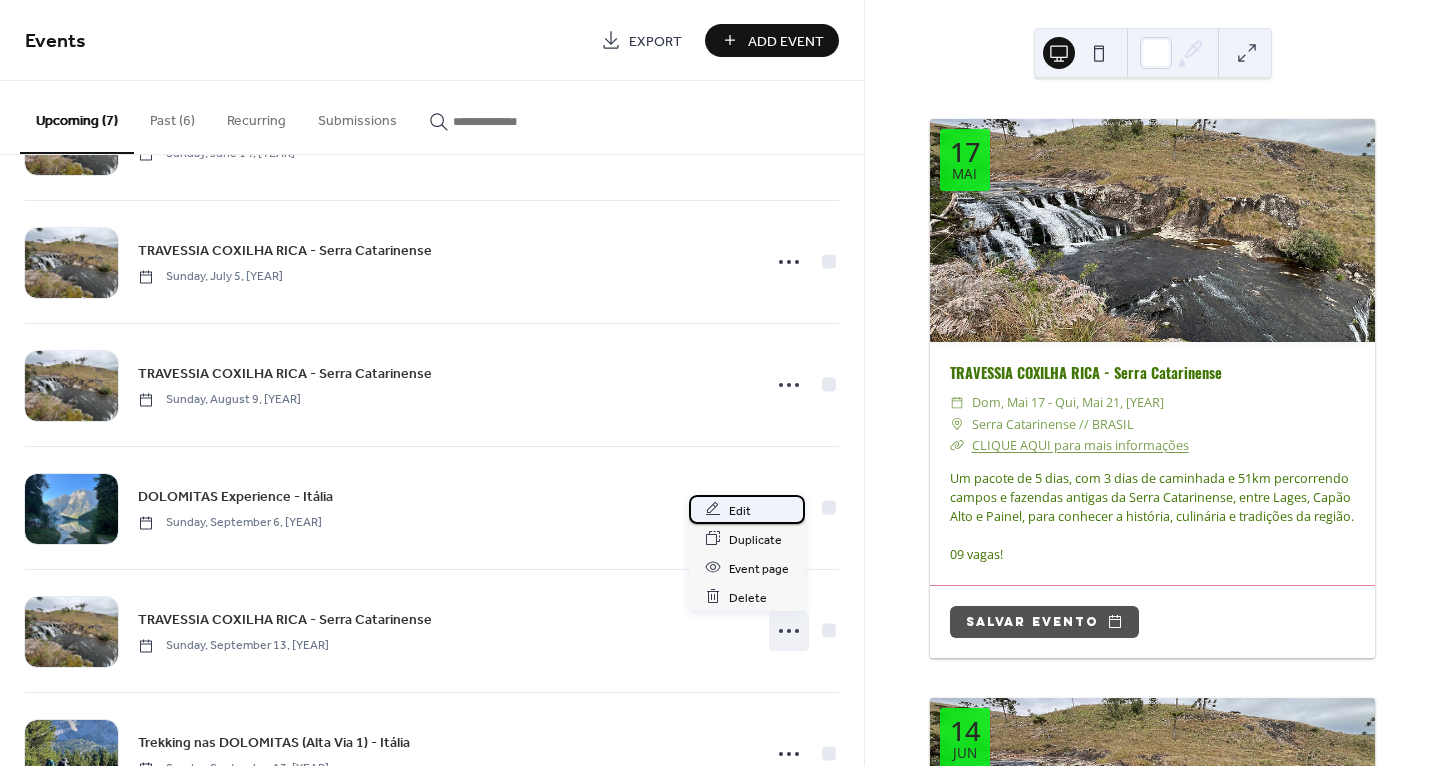 click on "Edit" at bounding box center [740, 510] 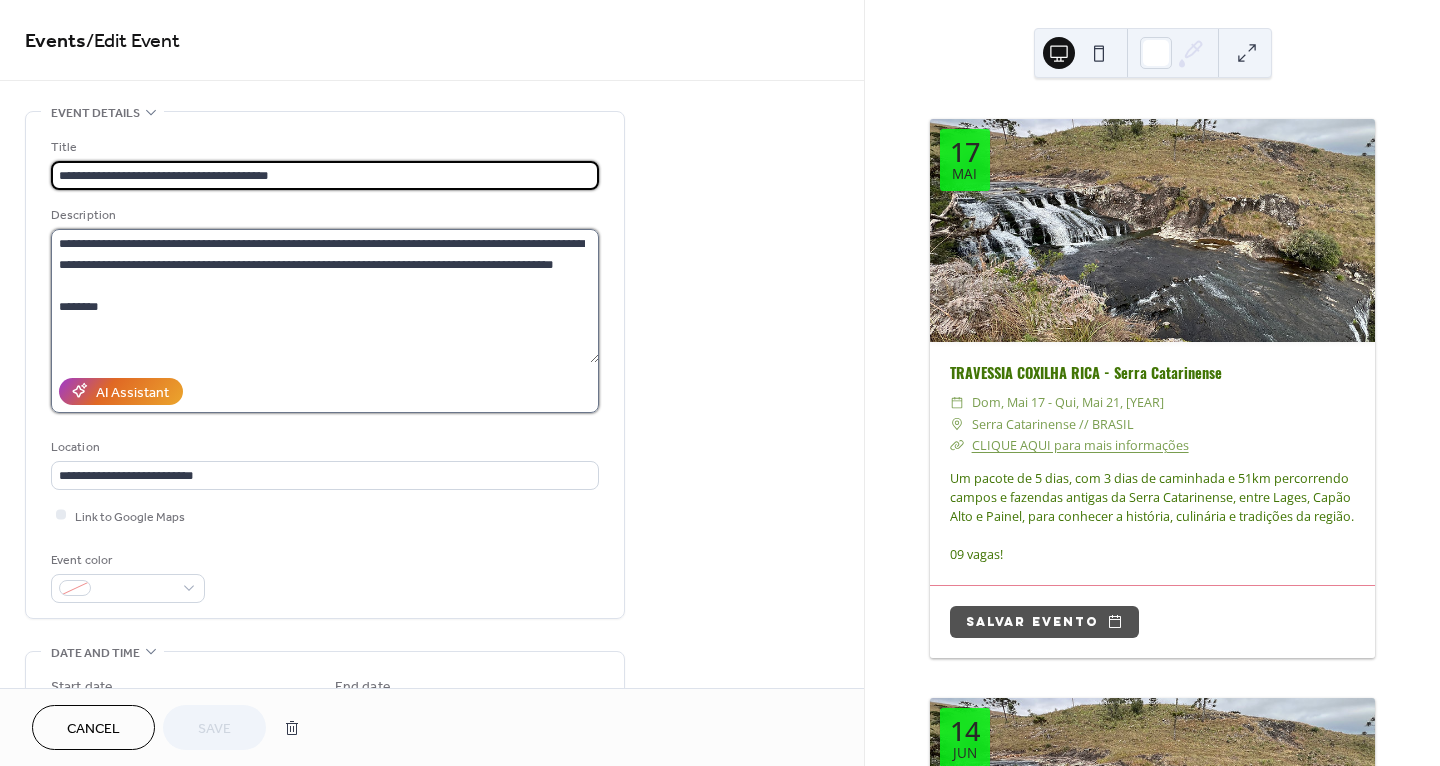 click on "**********" at bounding box center (325, 296) 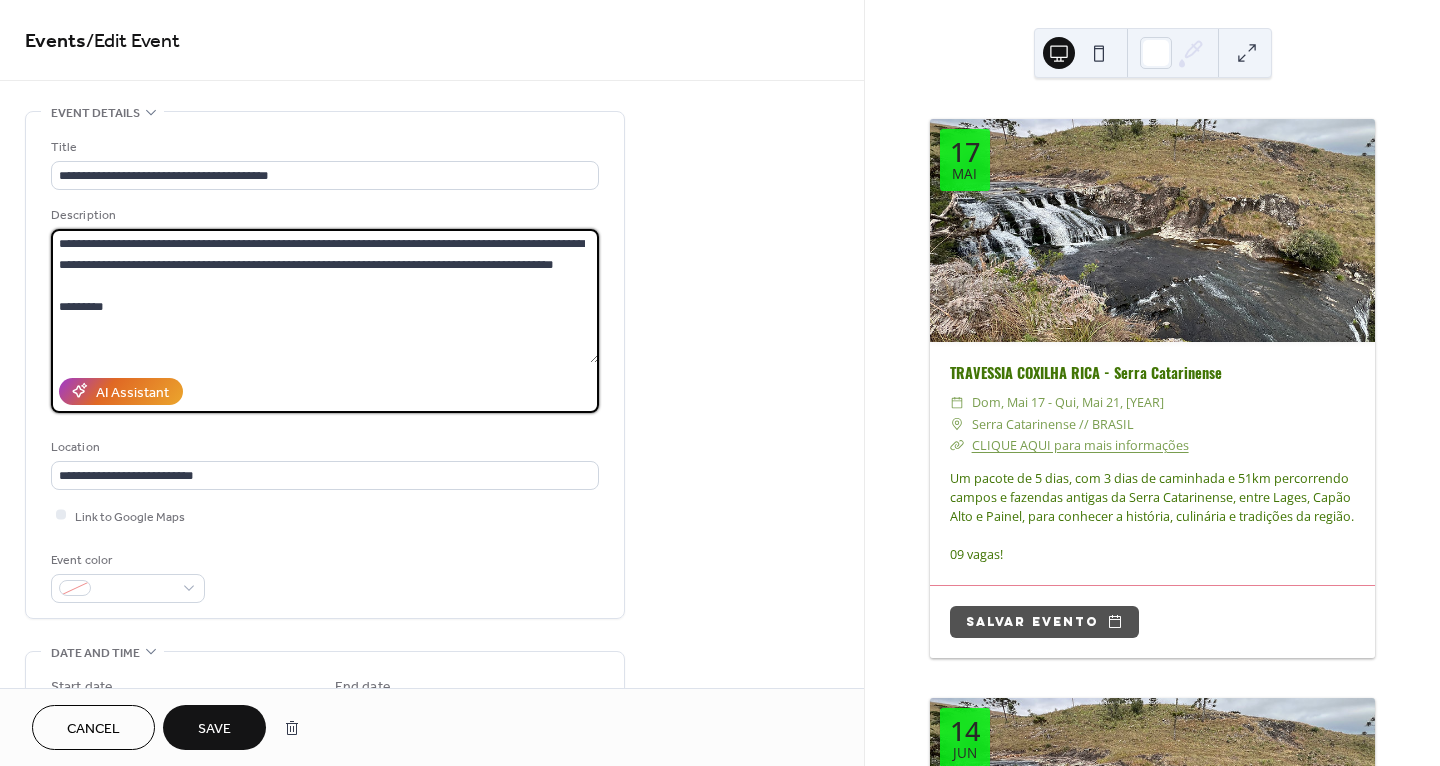 type on "**********" 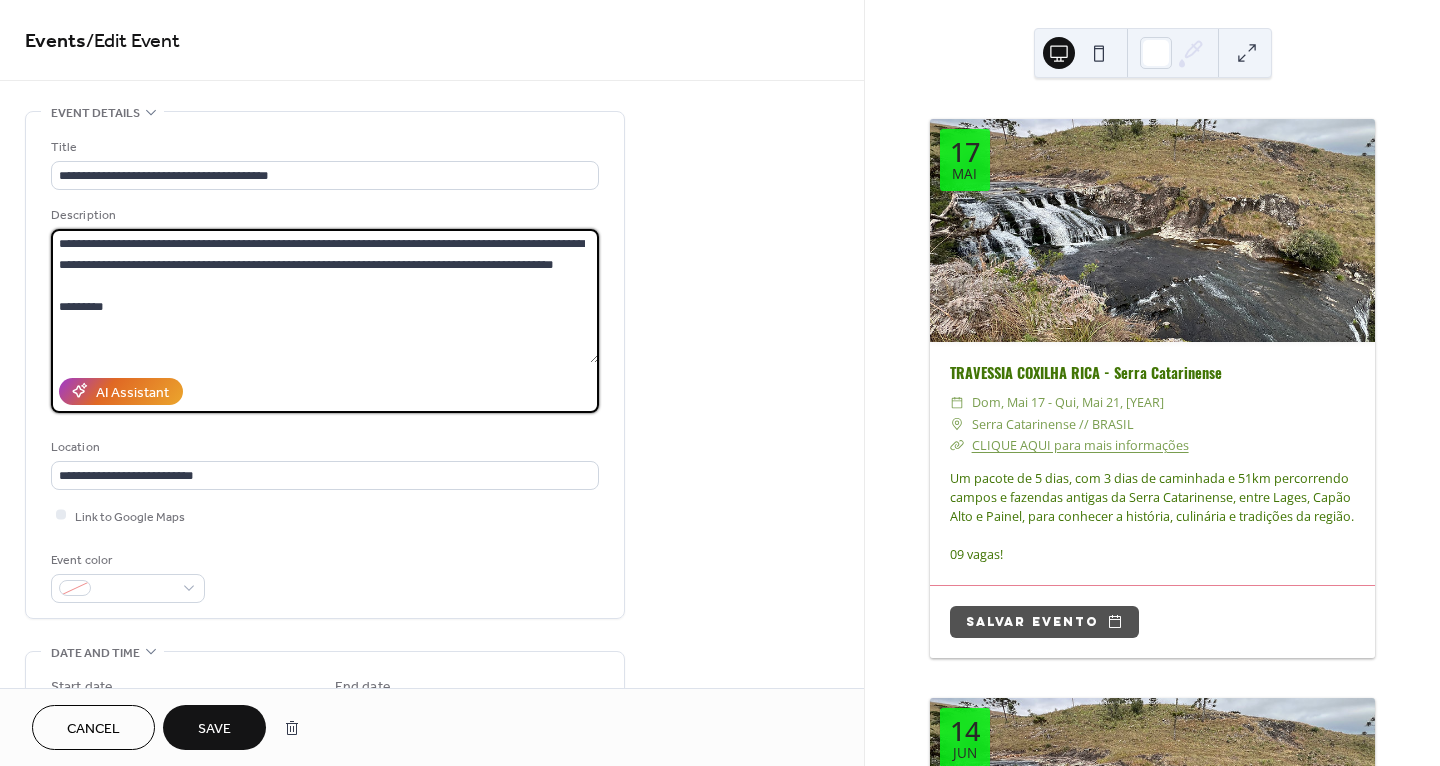 click on "Save" at bounding box center [214, 727] 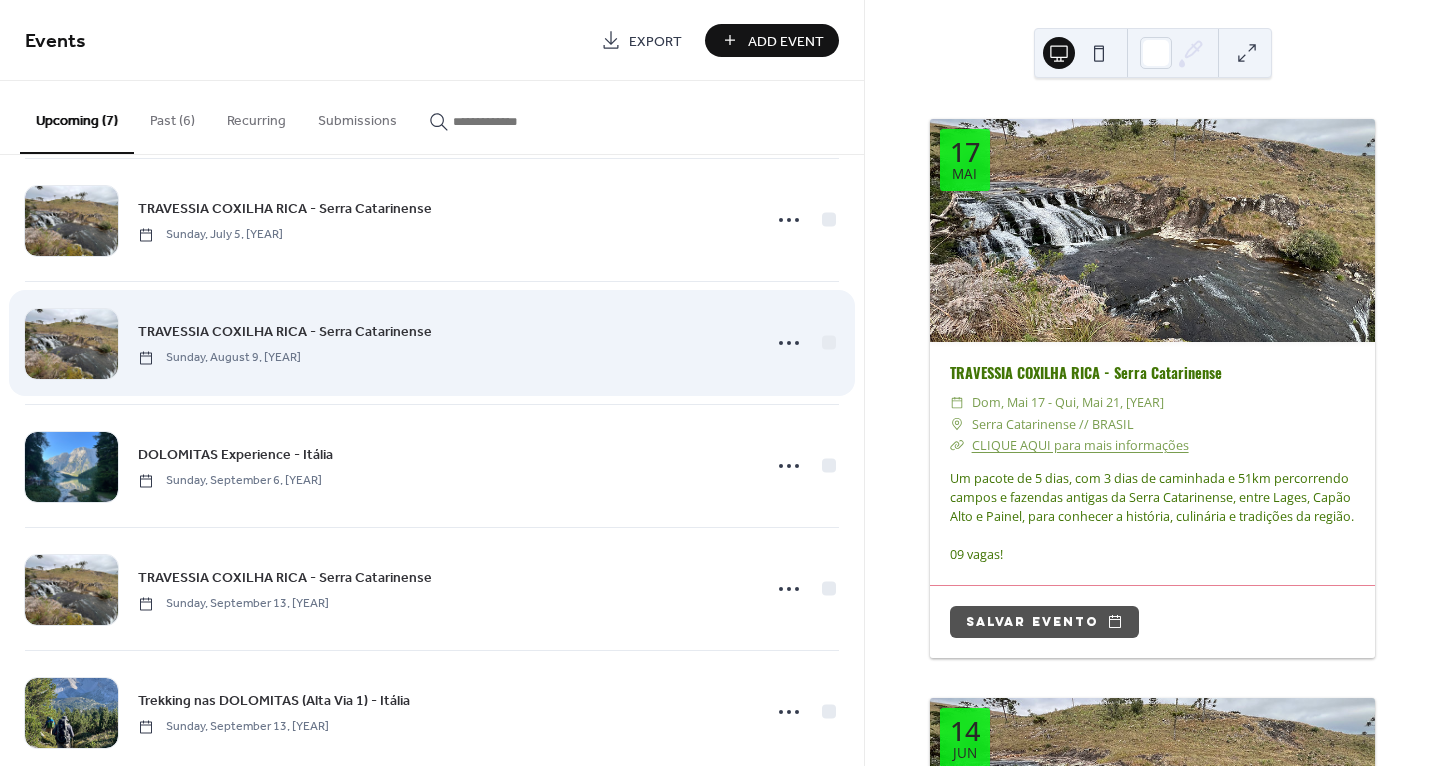scroll, scrollTop: 307, scrollLeft: 0, axis: vertical 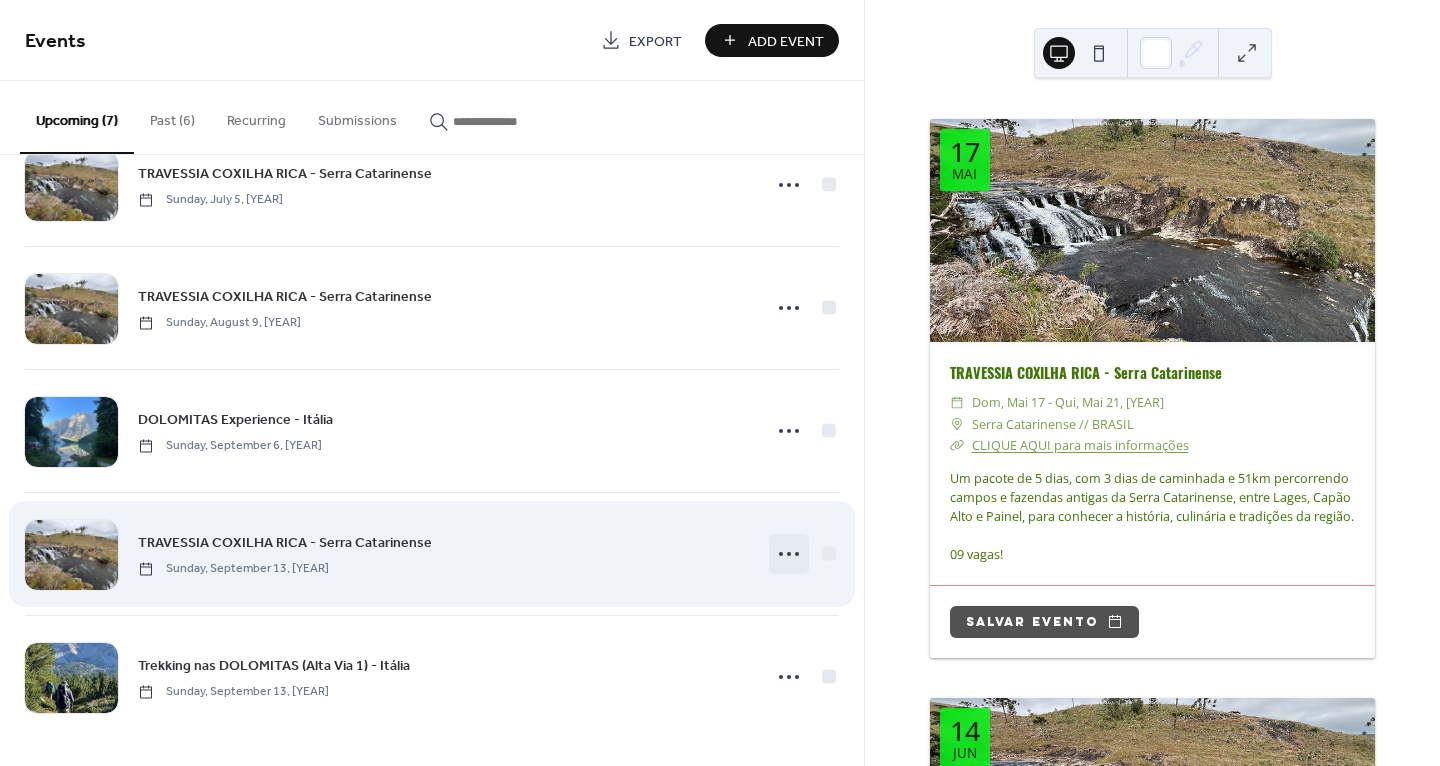 click 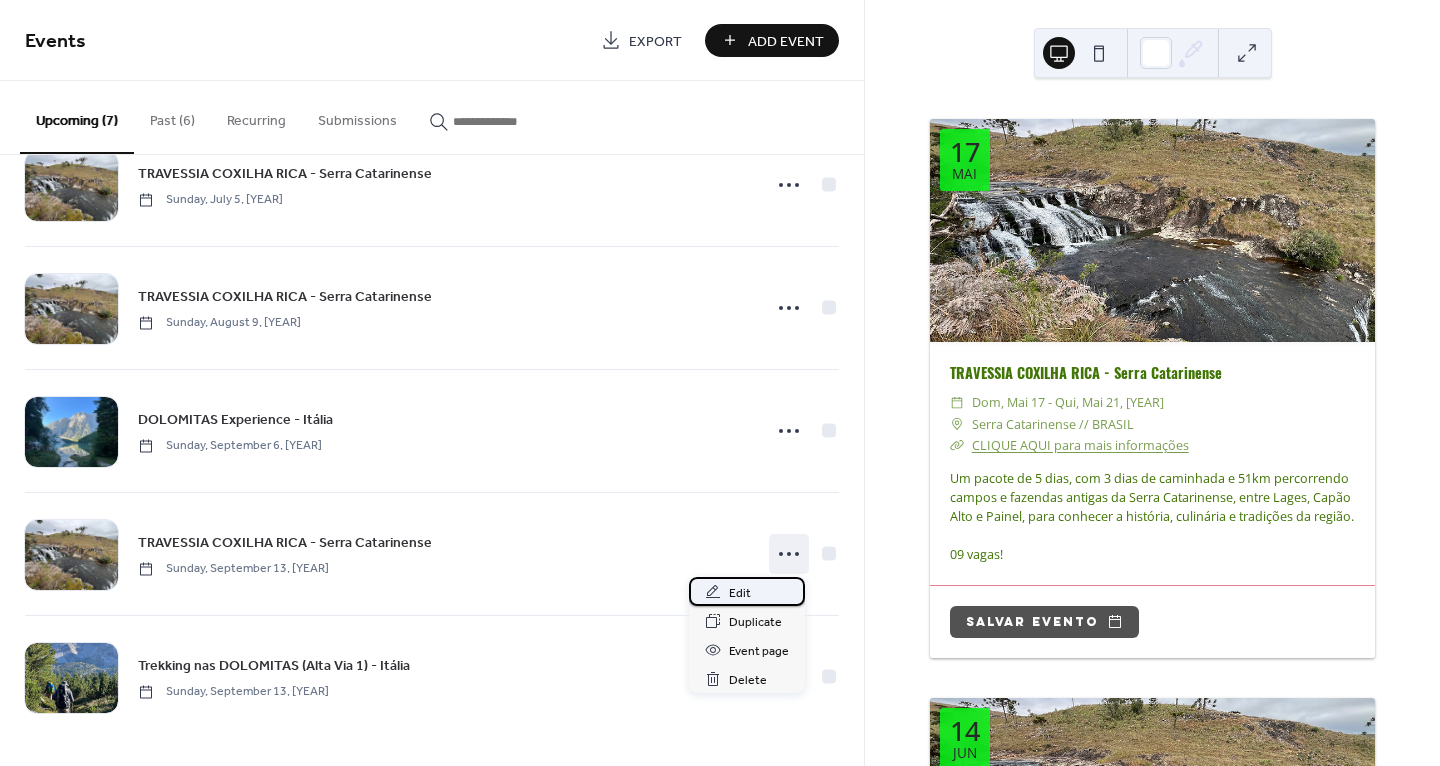click on "Edit" at bounding box center [740, 593] 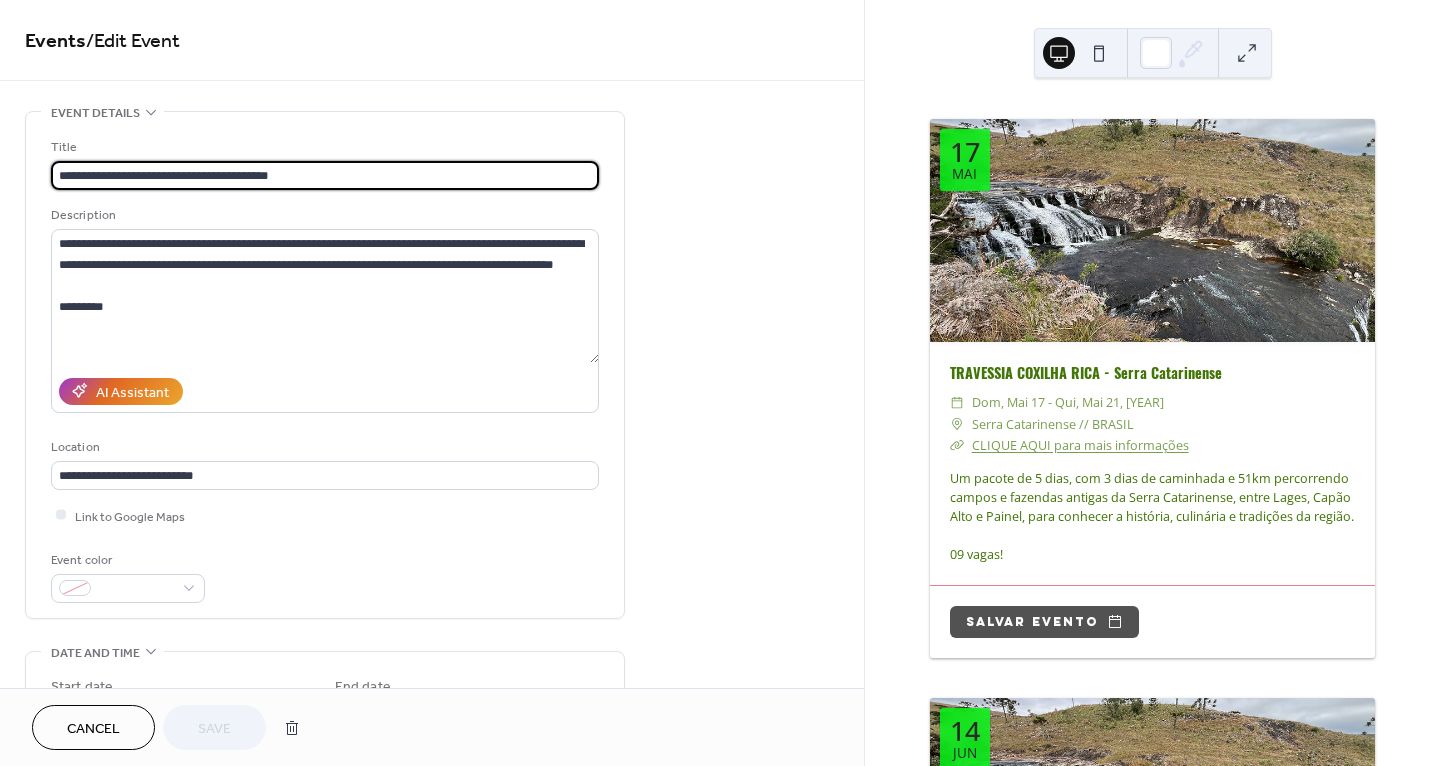 click on "Cancel" at bounding box center (93, 729) 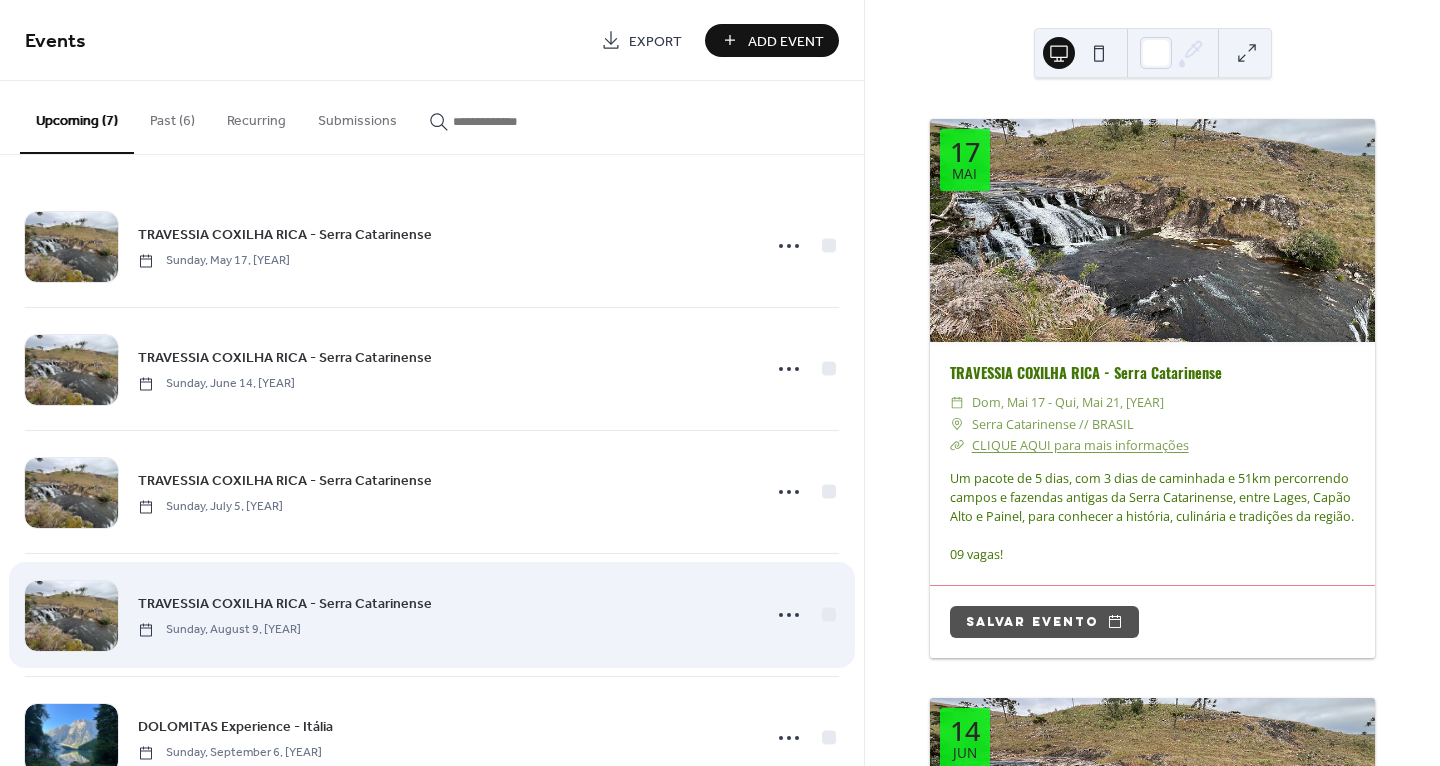 scroll, scrollTop: 307, scrollLeft: 0, axis: vertical 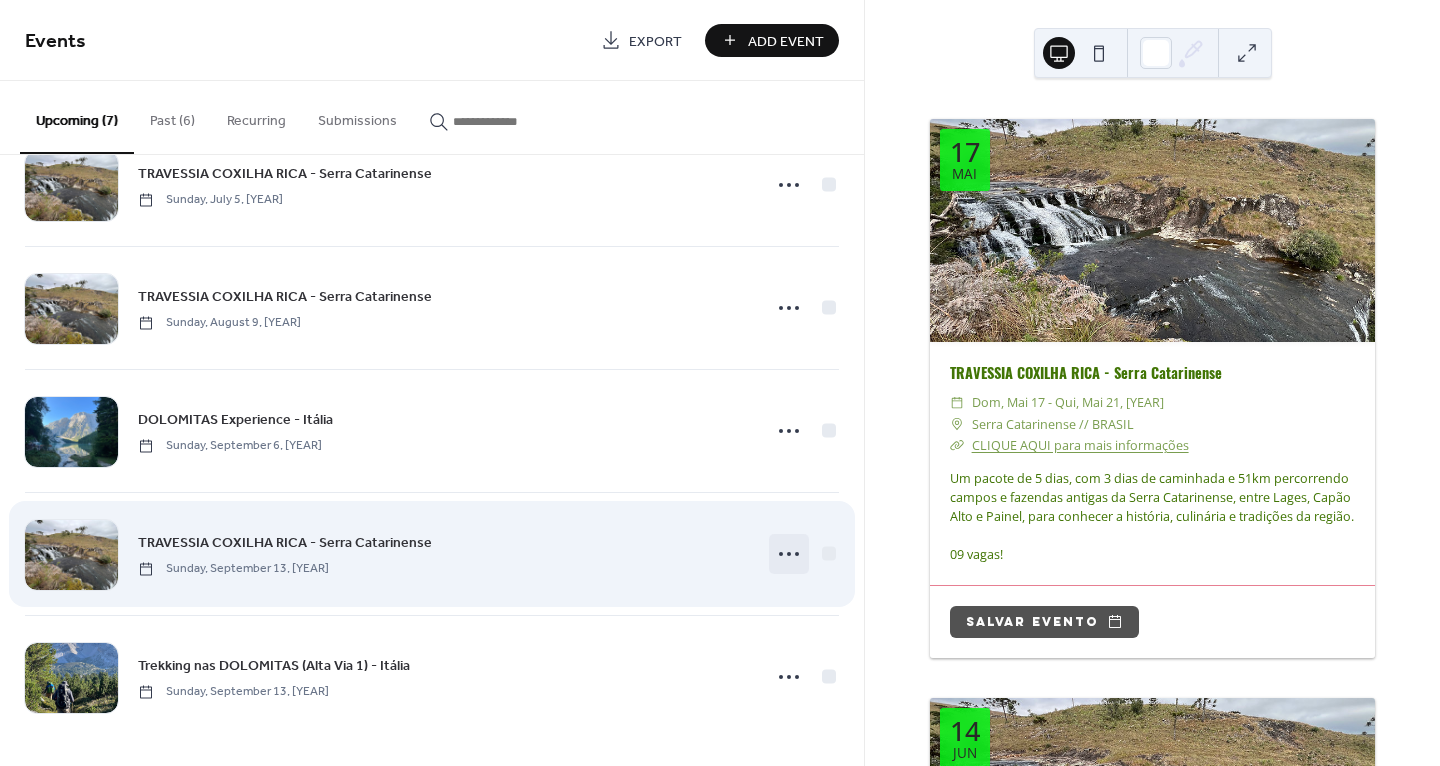 click 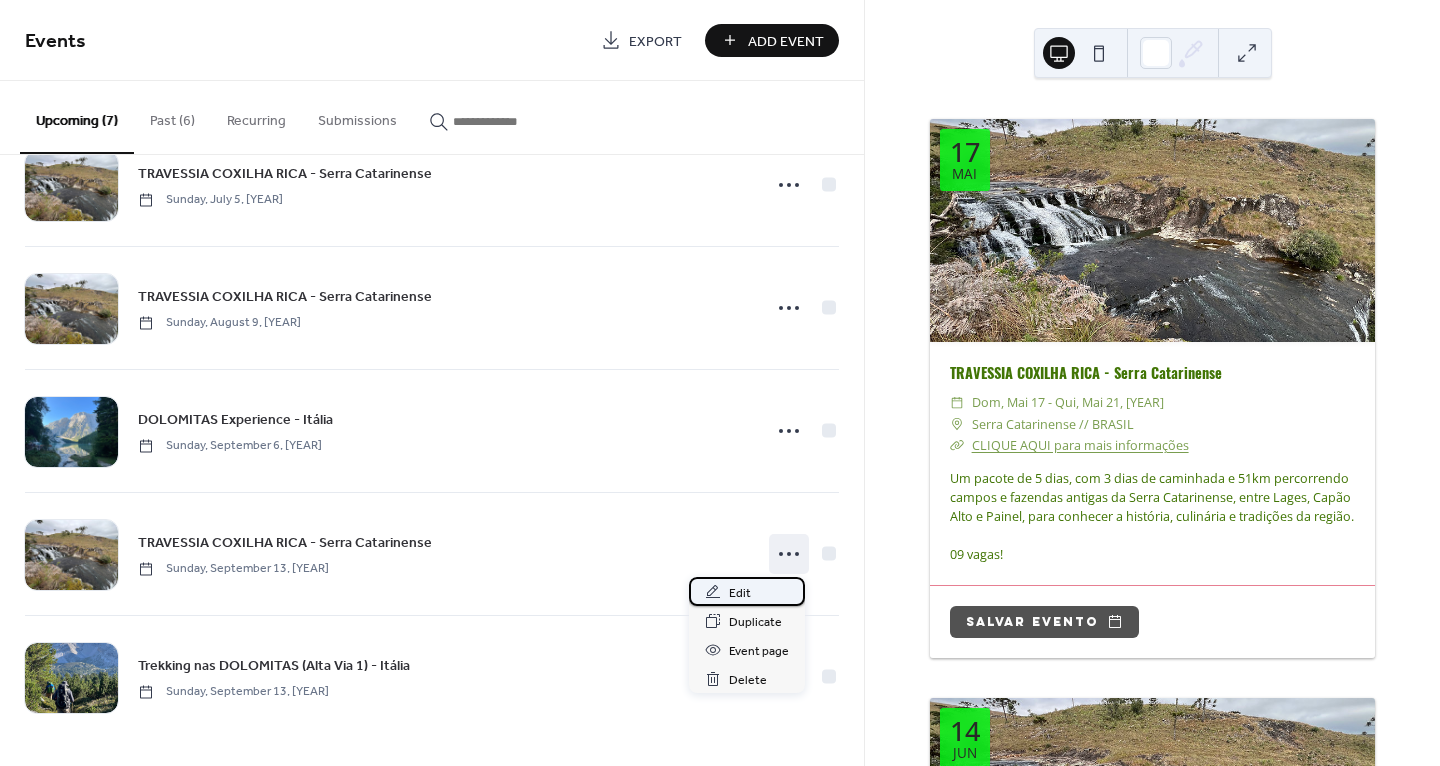 click on "Edit" at bounding box center (740, 593) 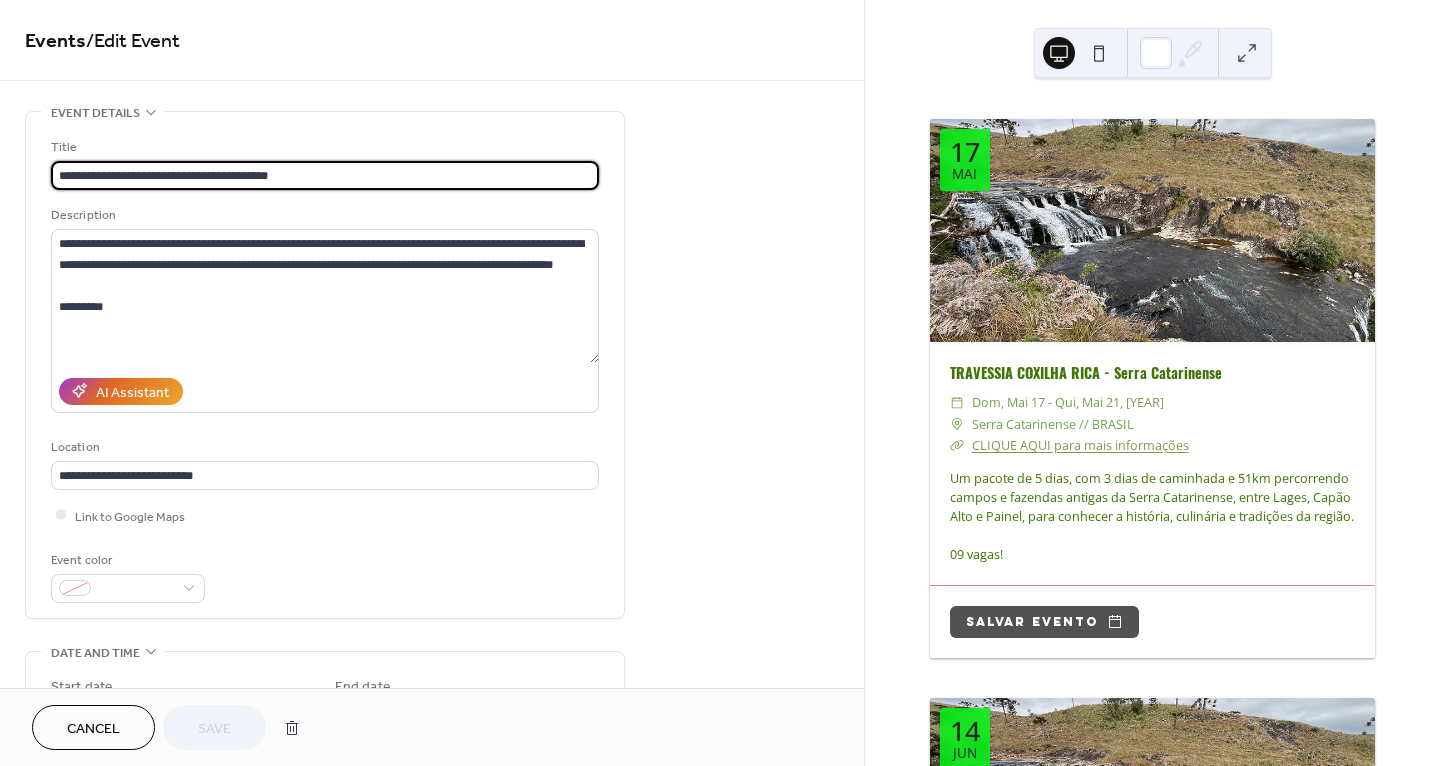 click on "Cancel" at bounding box center (93, 729) 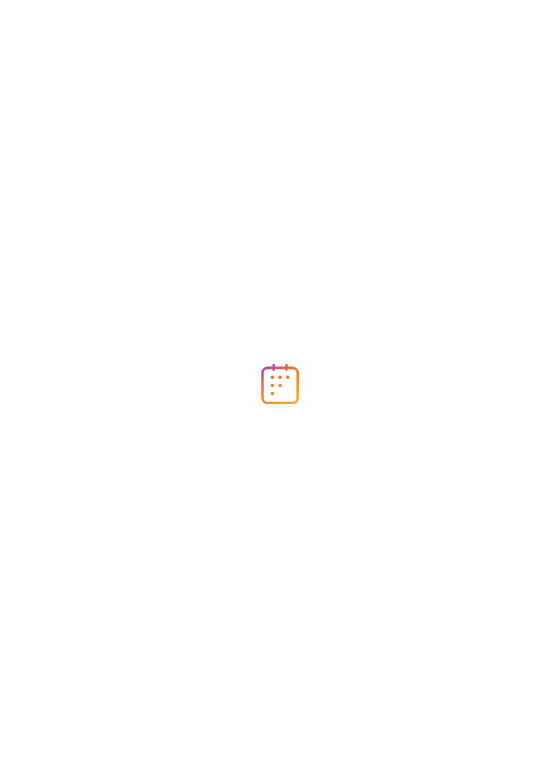 scroll, scrollTop: 0, scrollLeft: 0, axis: both 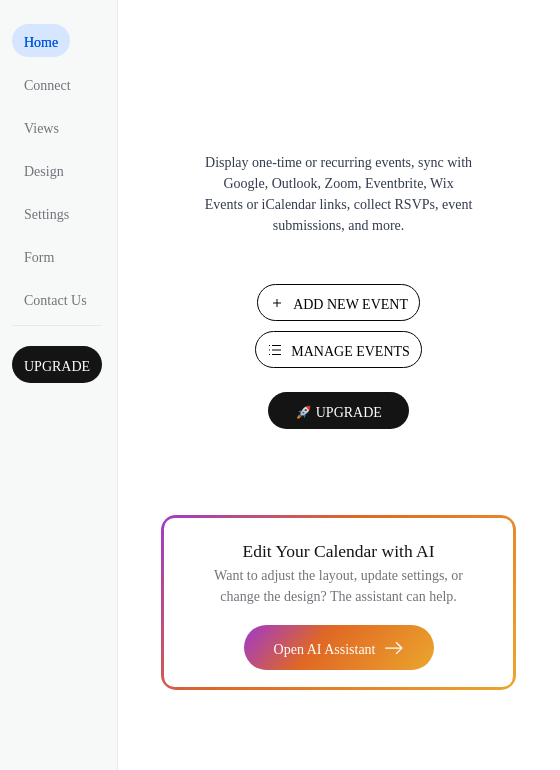 click on "Manage Events" at bounding box center [350, 351] 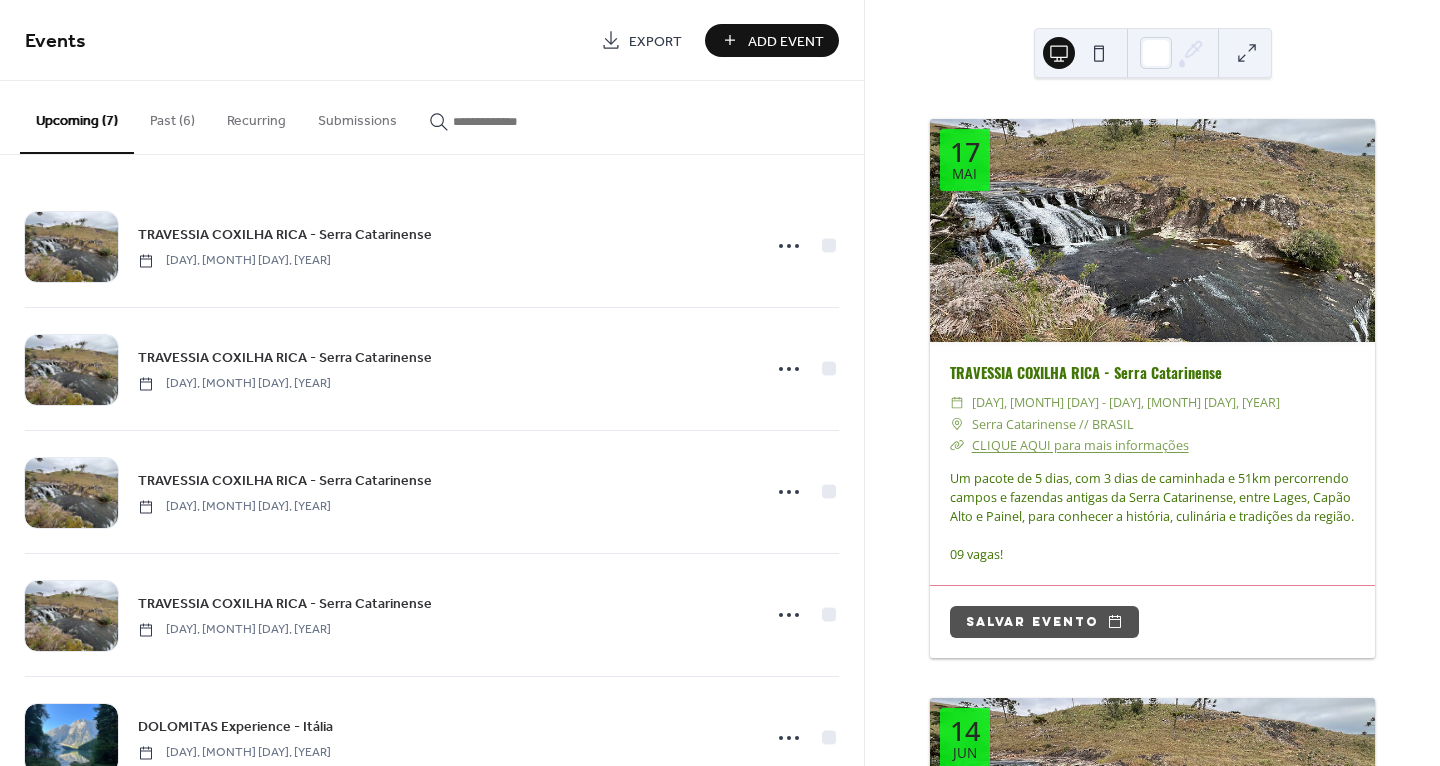 scroll, scrollTop: 0, scrollLeft: 0, axis: both 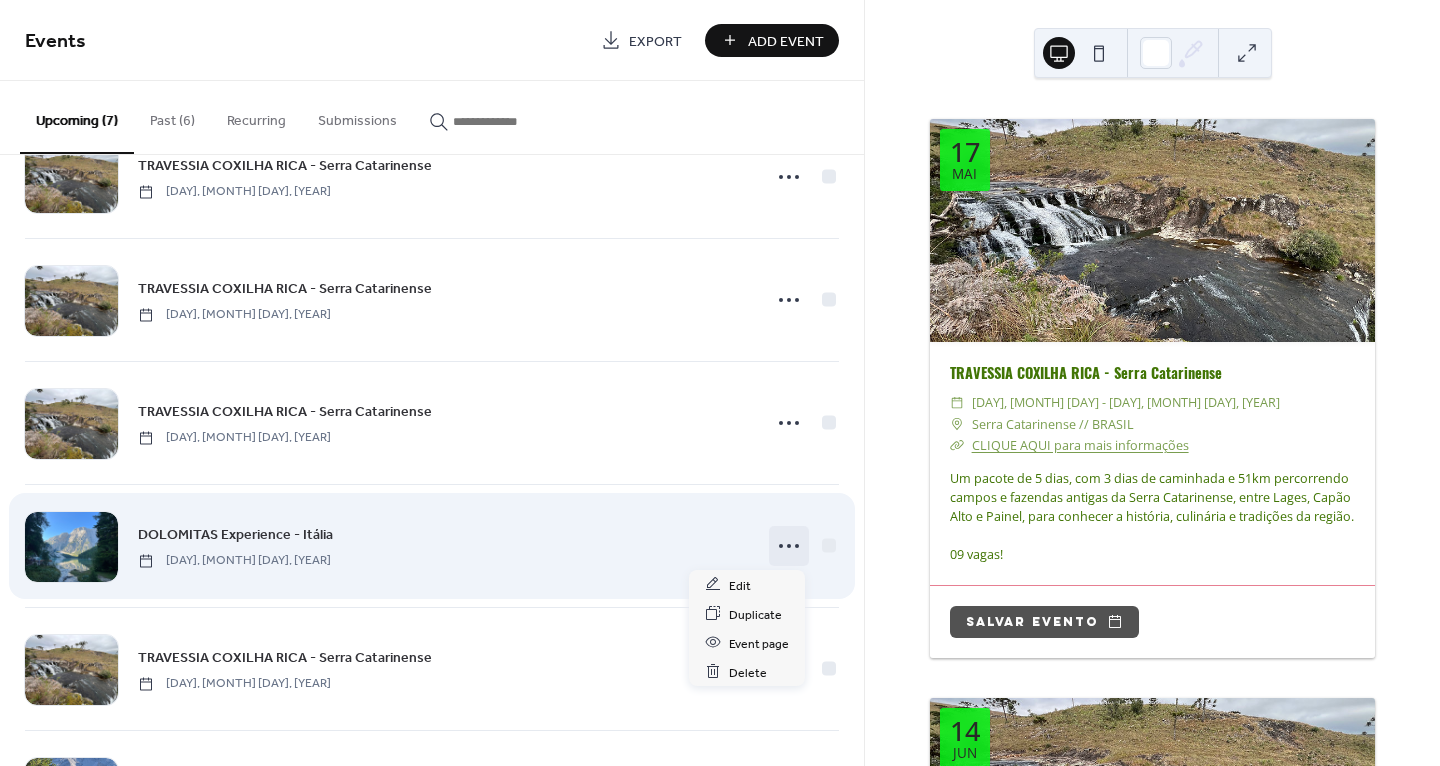 click 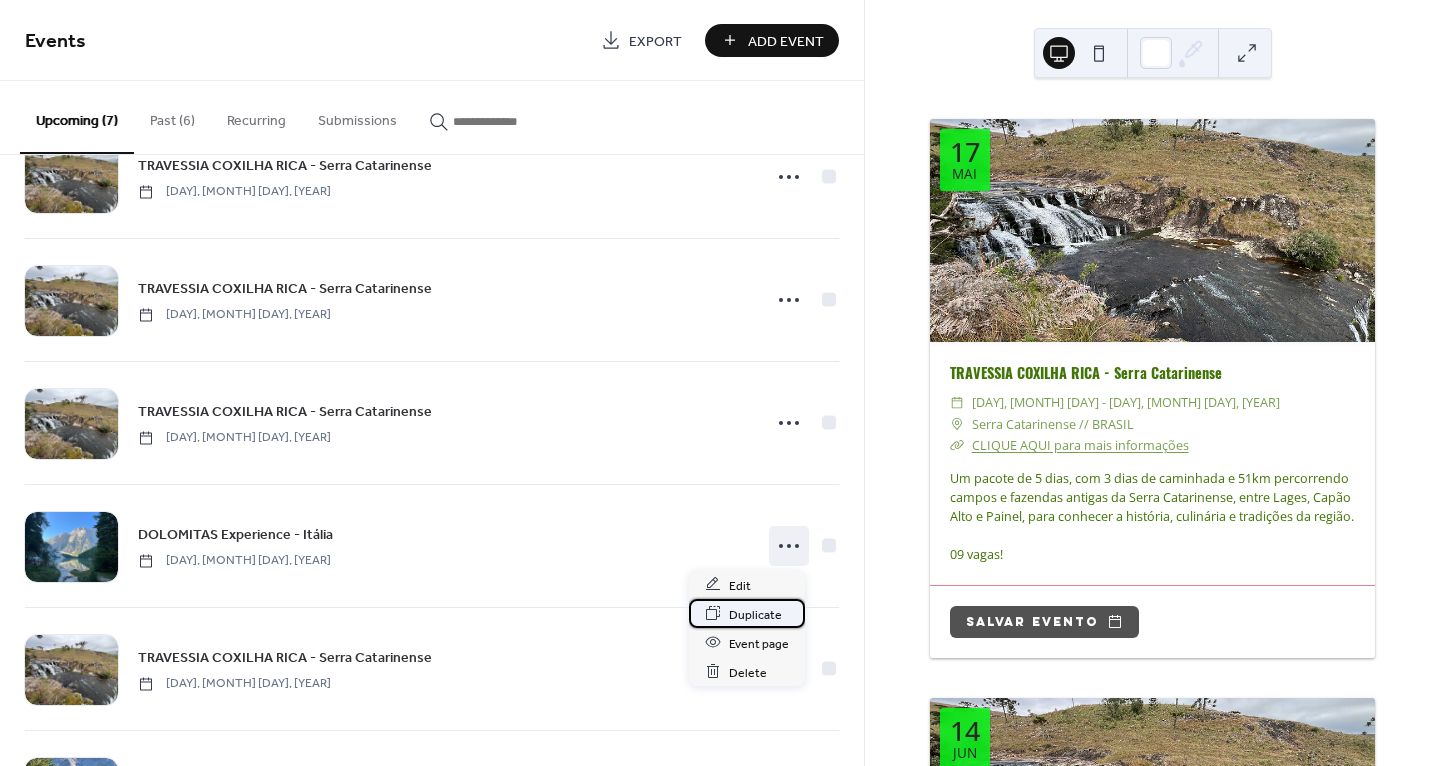 click on "Duplicate" at bounding box center [755, 614] 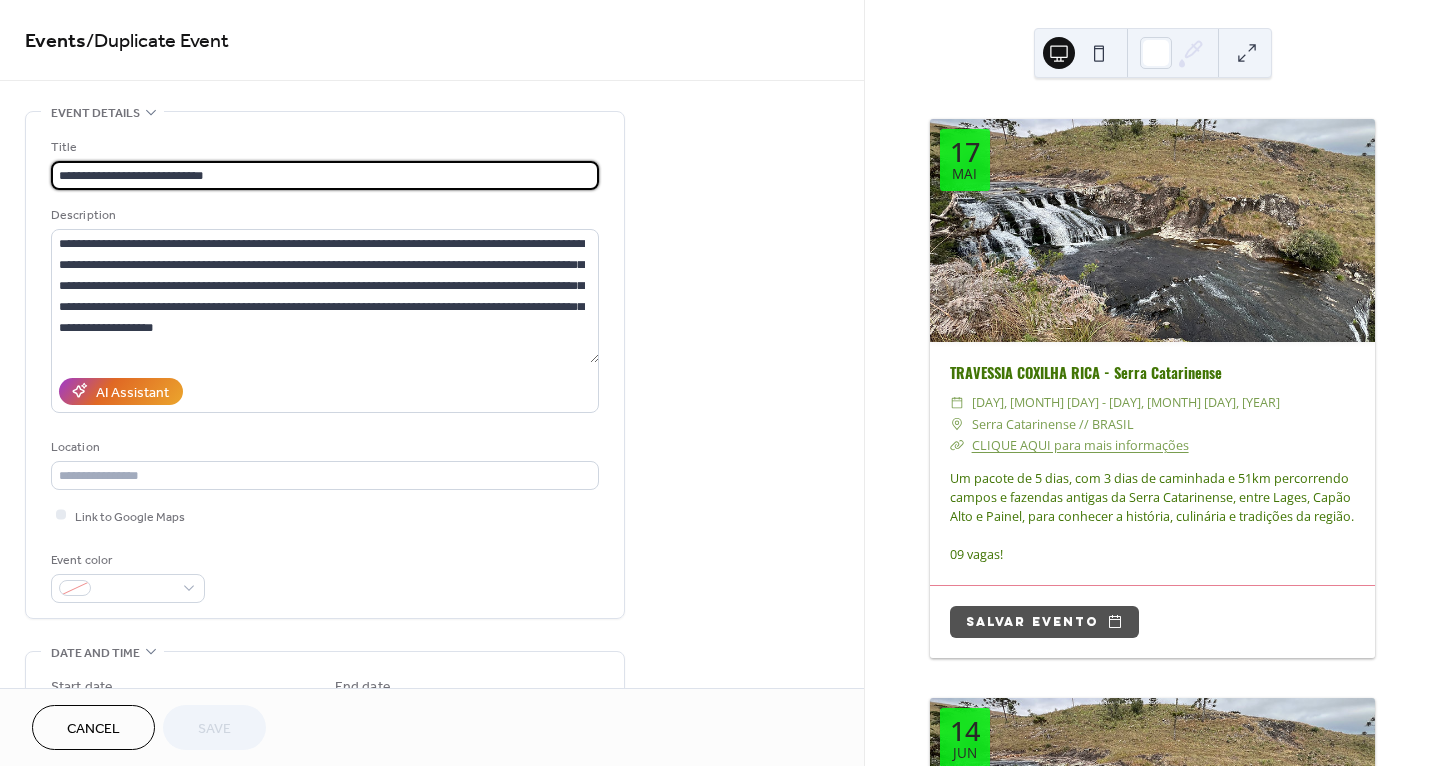 click on "**********" at bounding box center (325, 175) 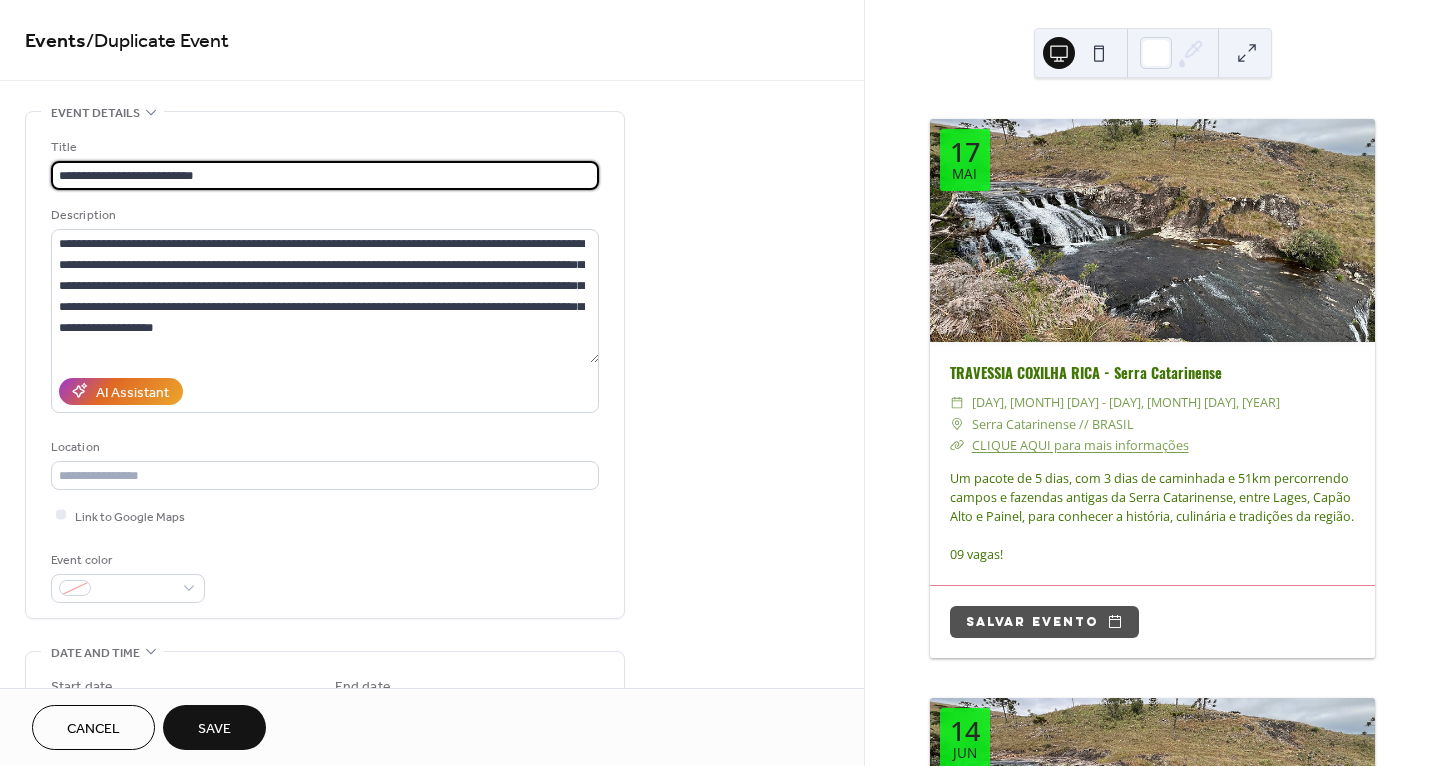 click on "**********" at bounding box center [325, 175] 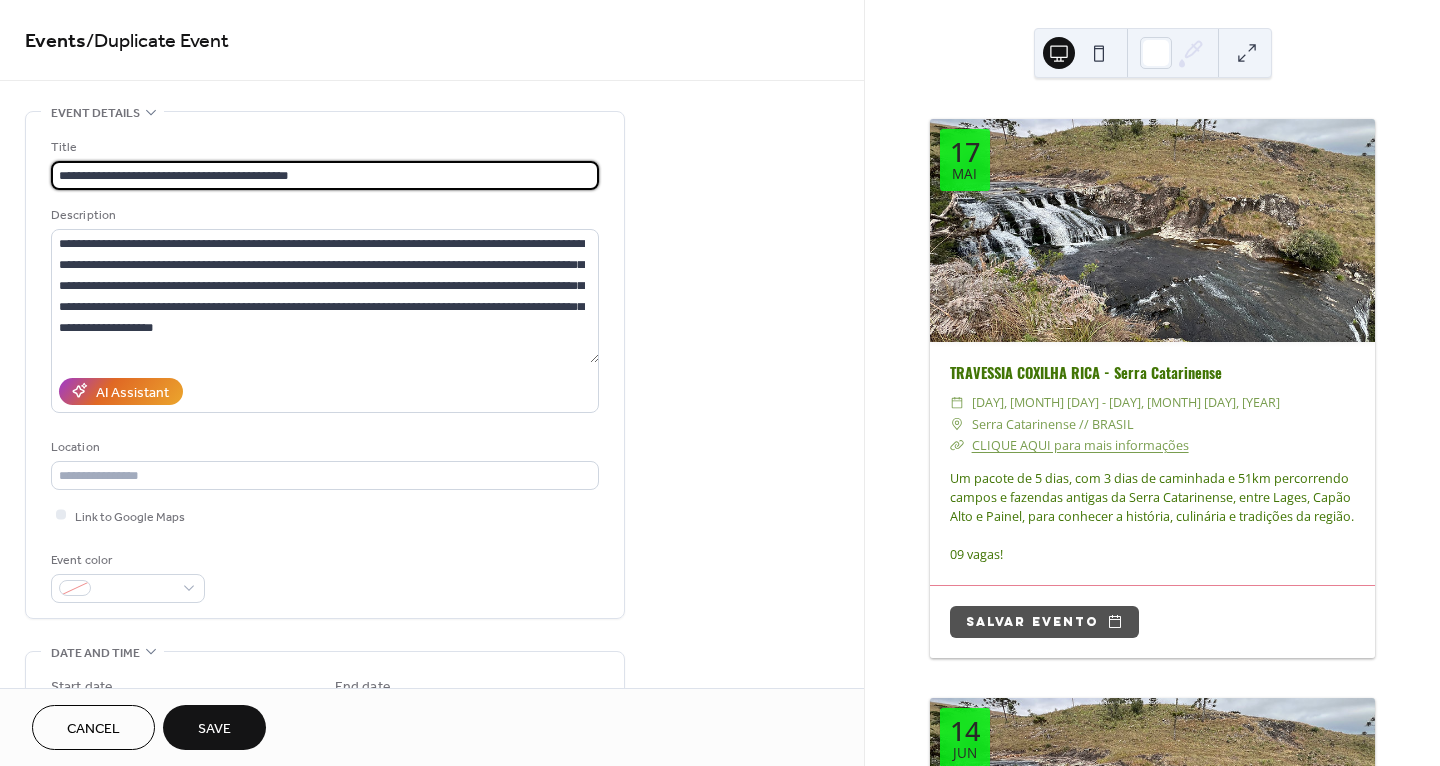 type on "**********" 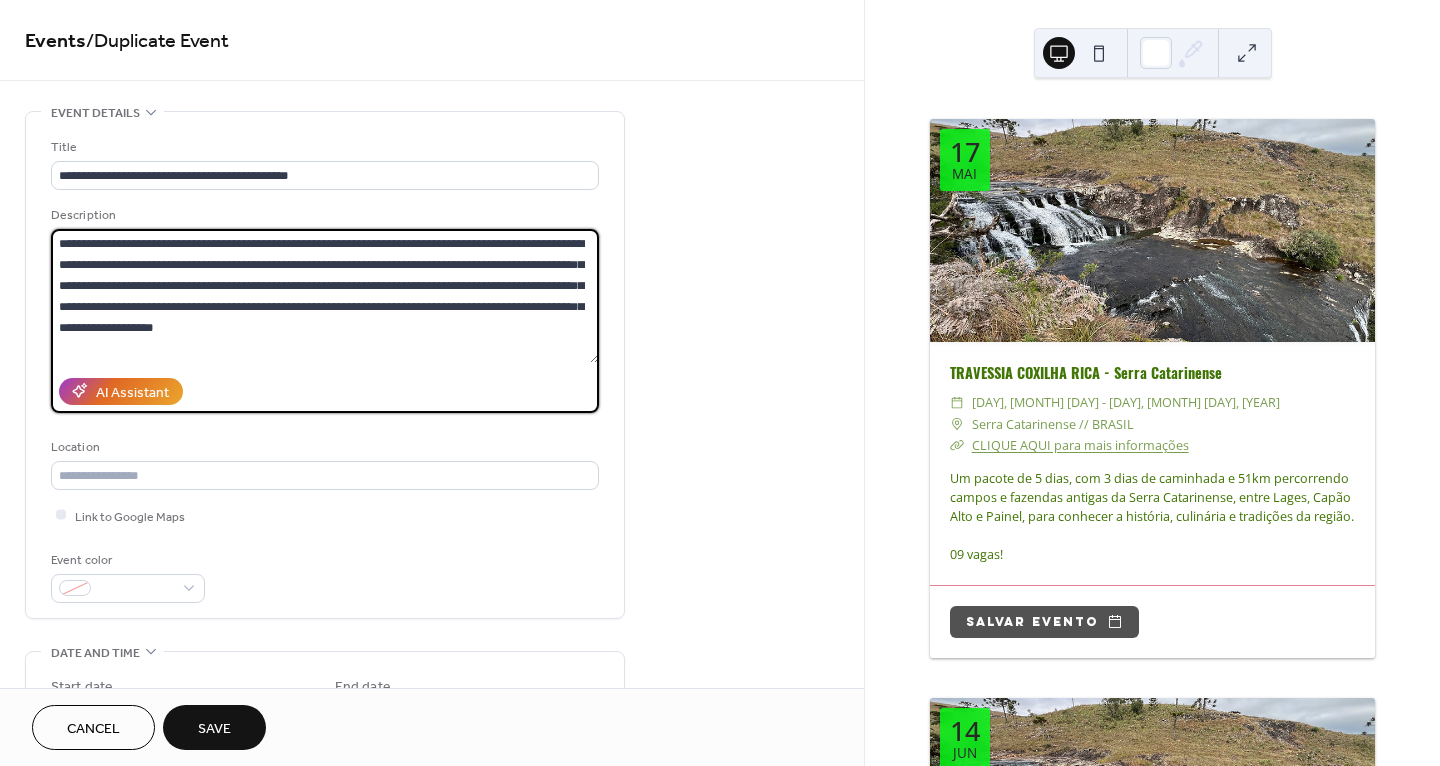 drag, startPoint x: 362, startPoint y: 322, endPoint x: -80, endPoint y: 196, distance: 459.60852 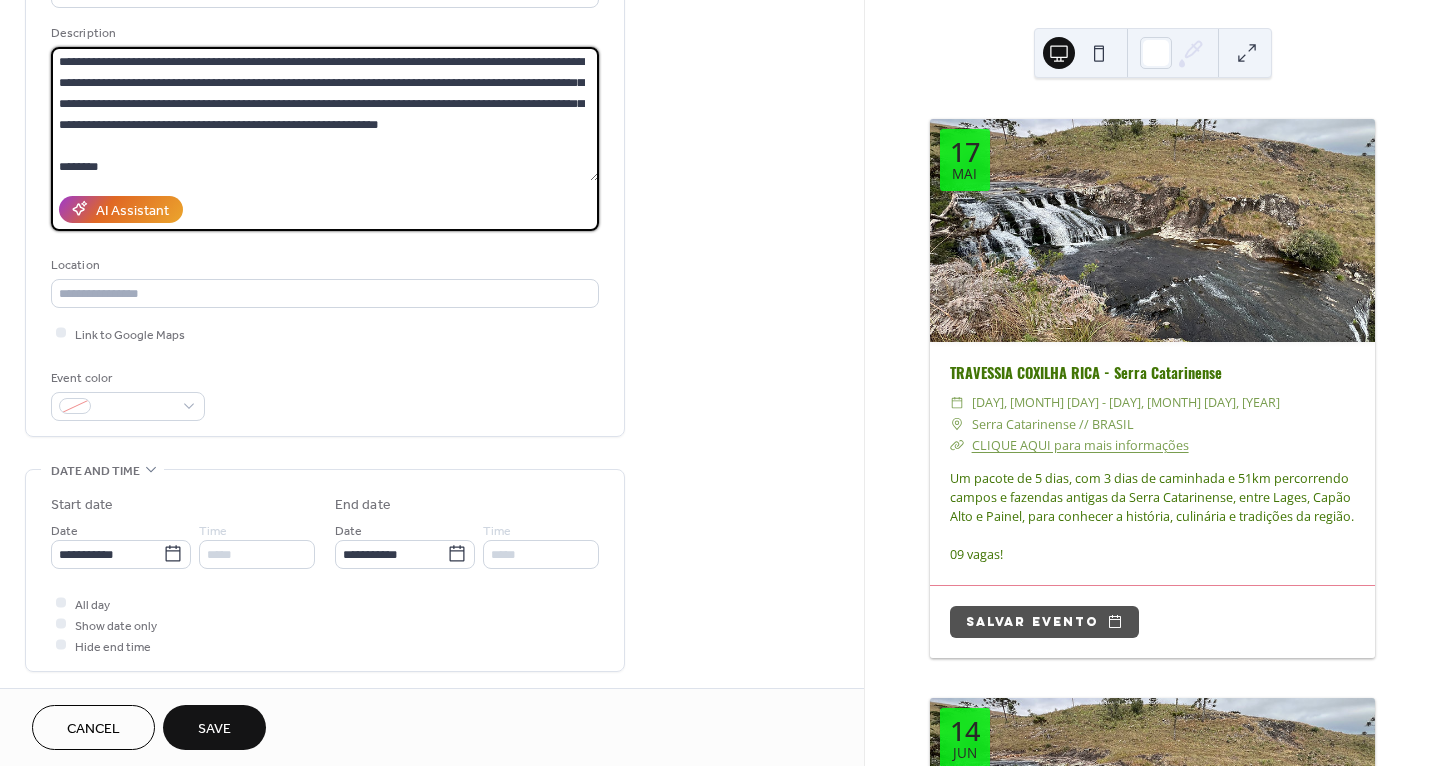 scroll, scrollTop: 160, scrollLeft: 0, axis: vertical 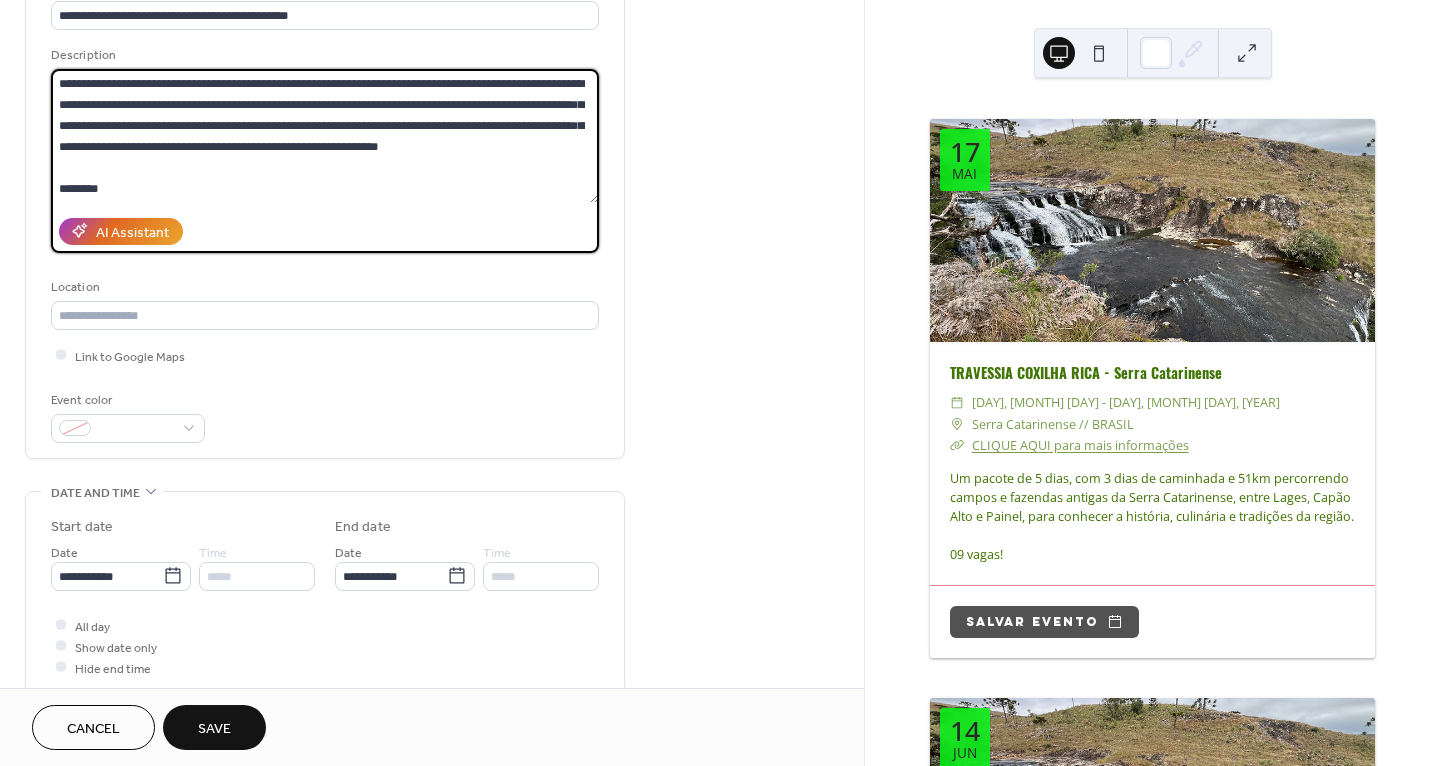 click on "**********" at bounding box center (325, 136) 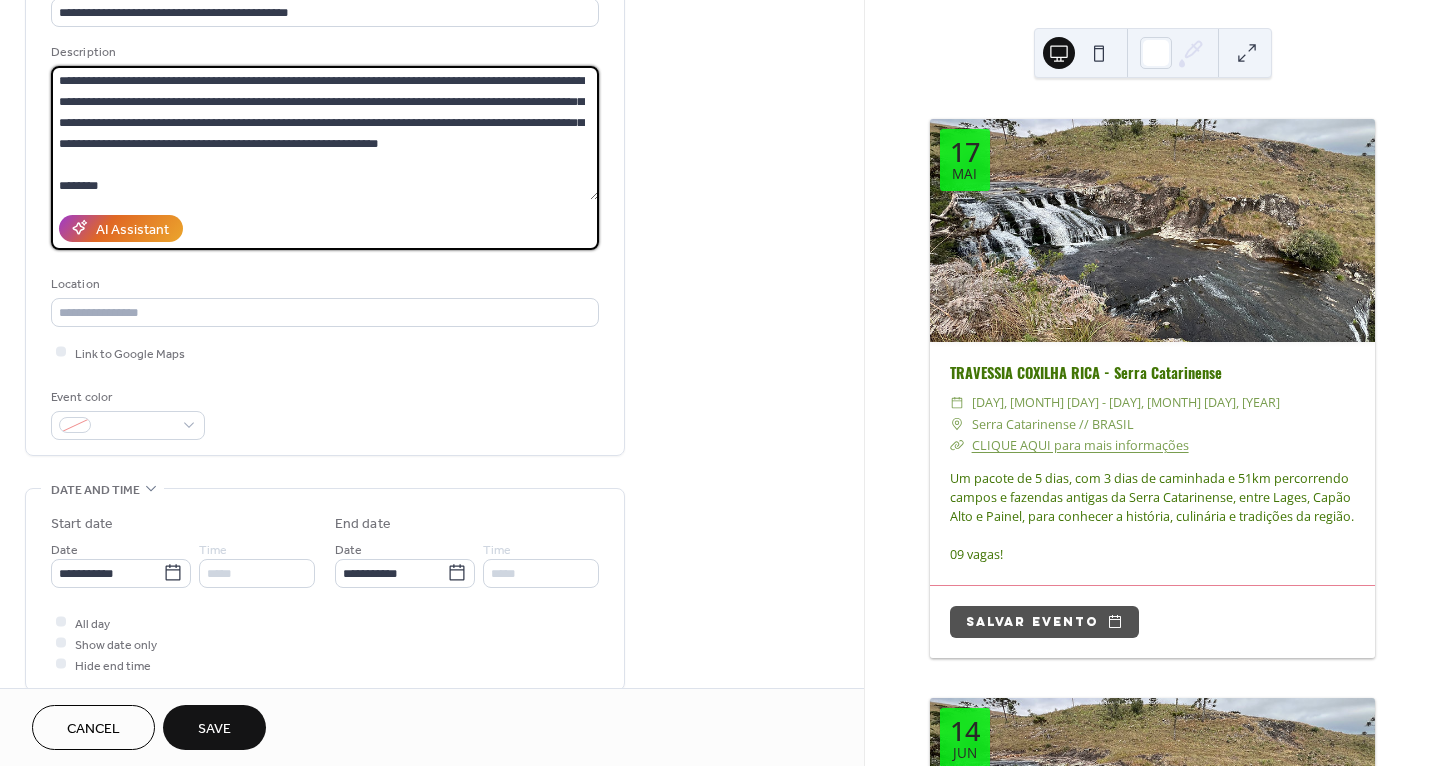 scroll, scrollTop: 164, scrollLeft: 0, axis: vertical 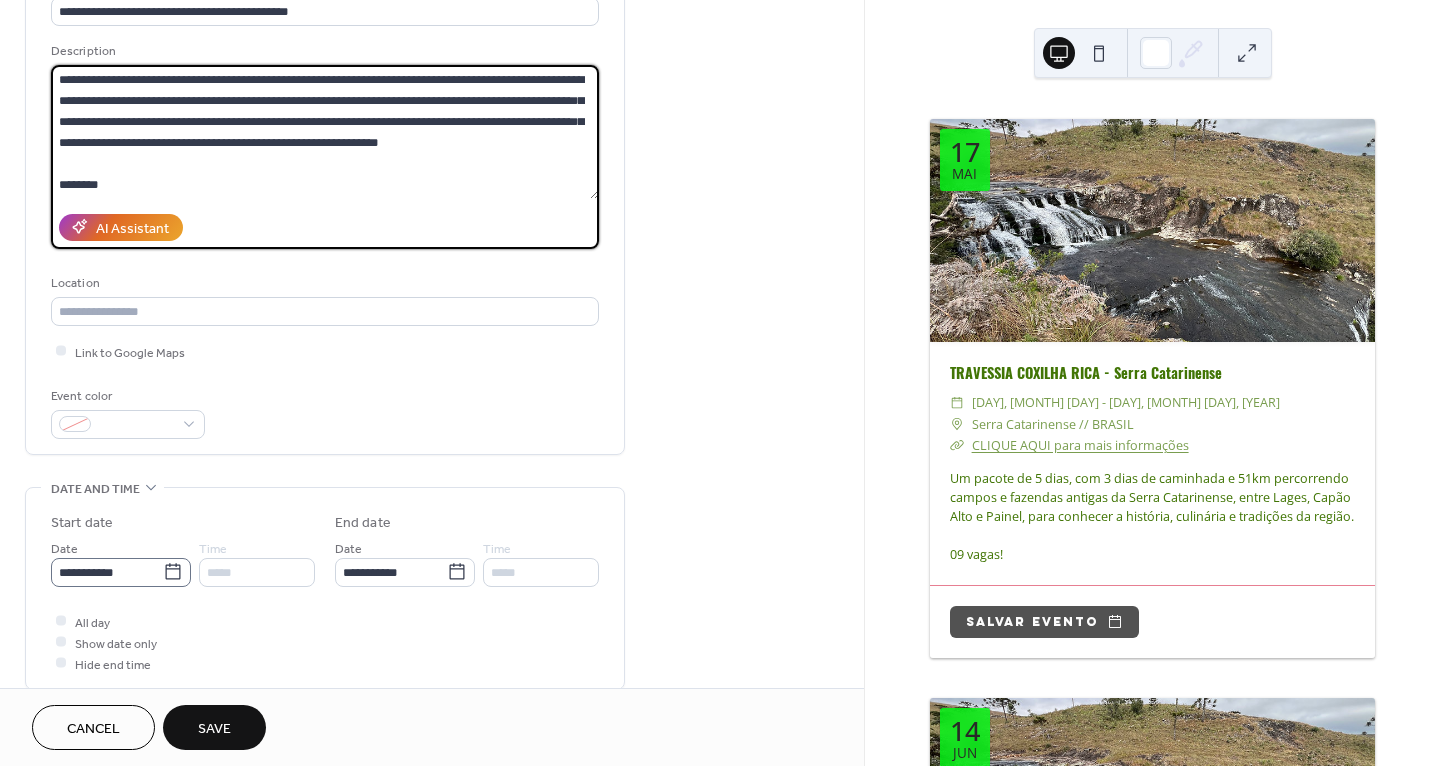 type on "**********" 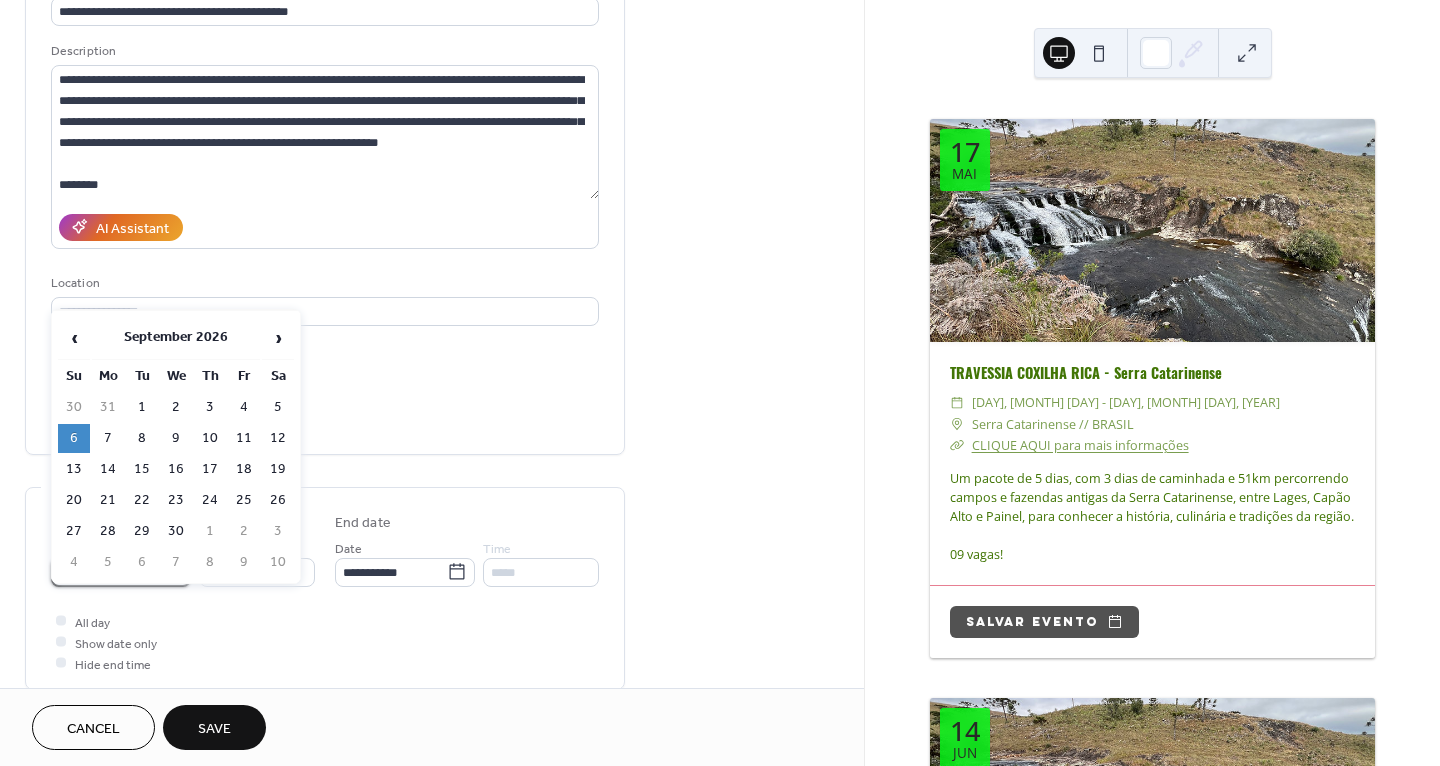 click on "**********" at bounding box center (107, 572) 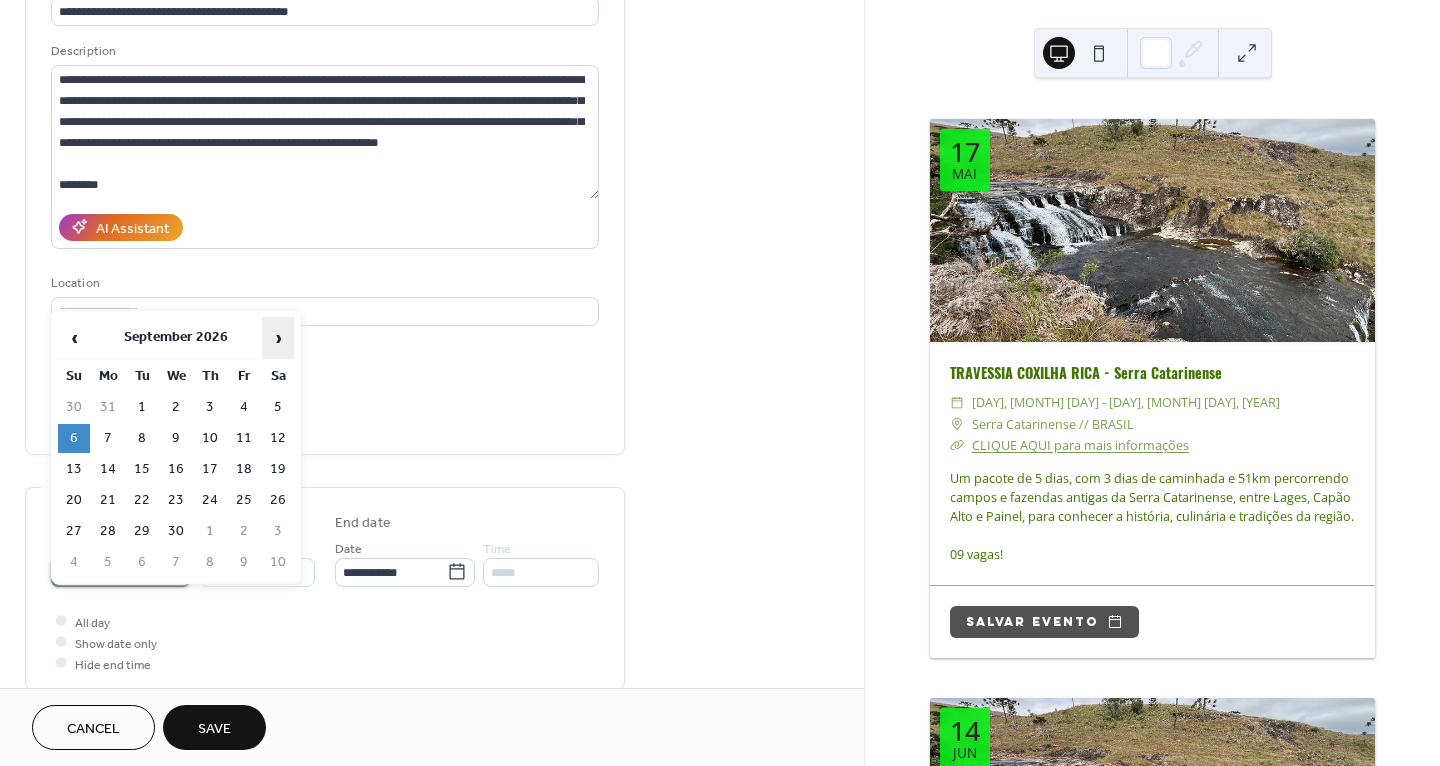 click on "›" at bounding box center [278, 338] 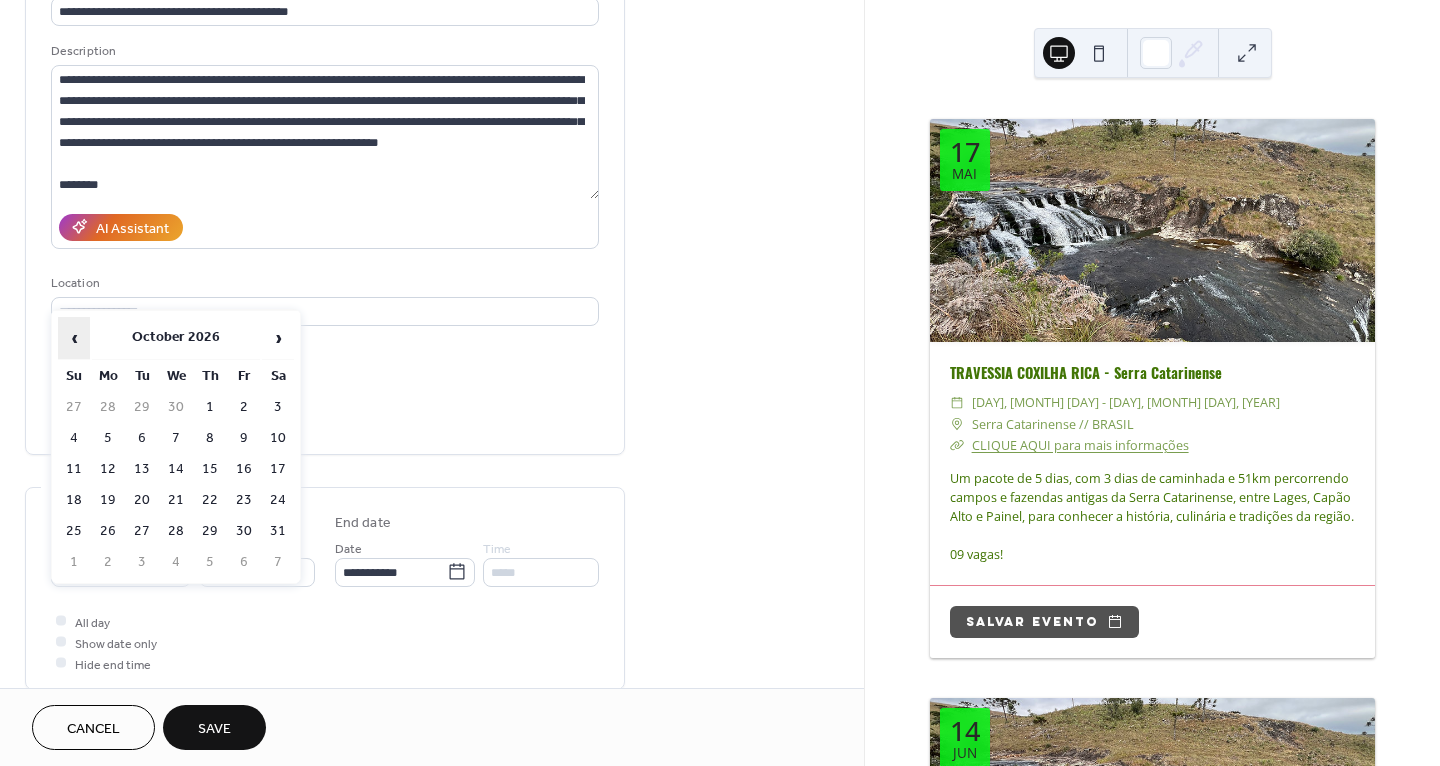 click on "‹" at bounding box center [74, 338] 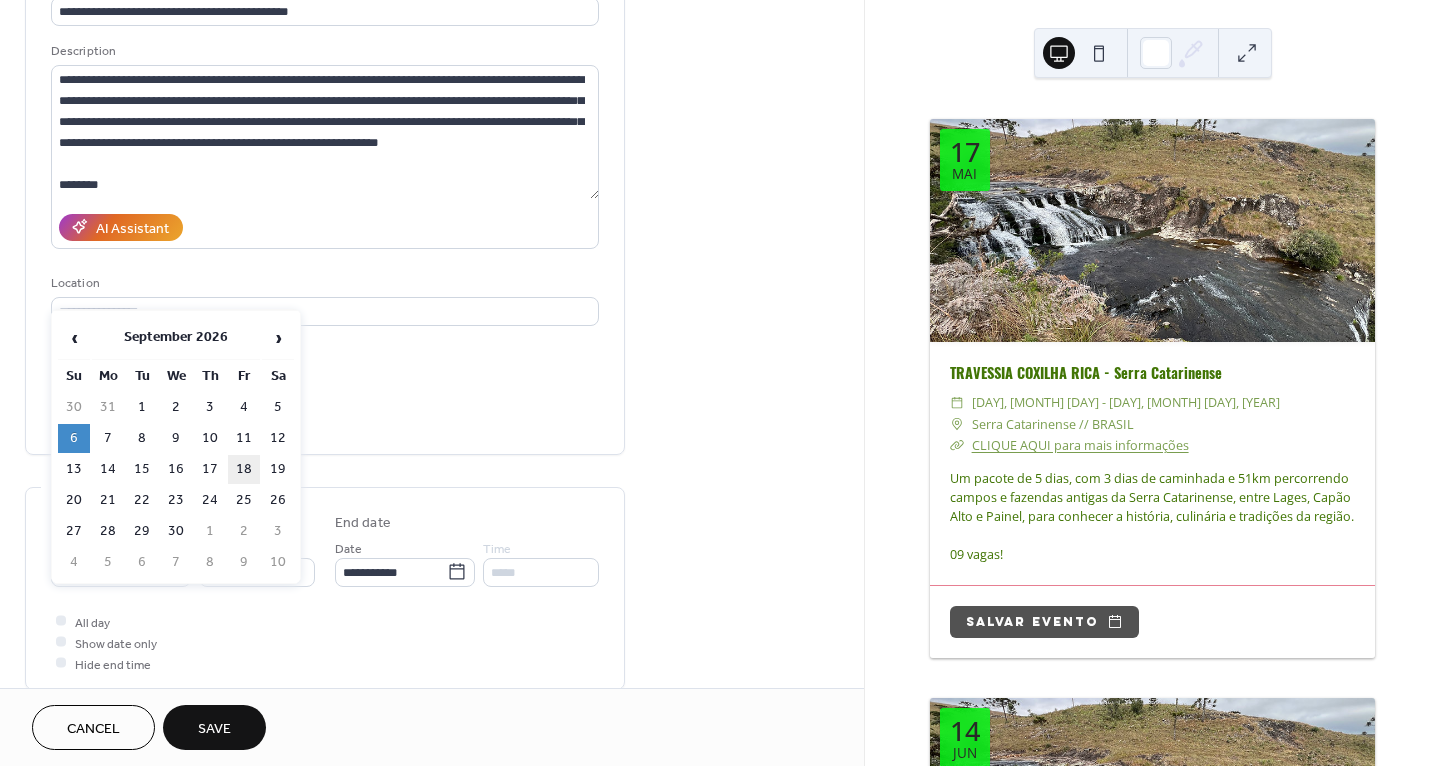 click on "18" at bounding box center [244, 469] 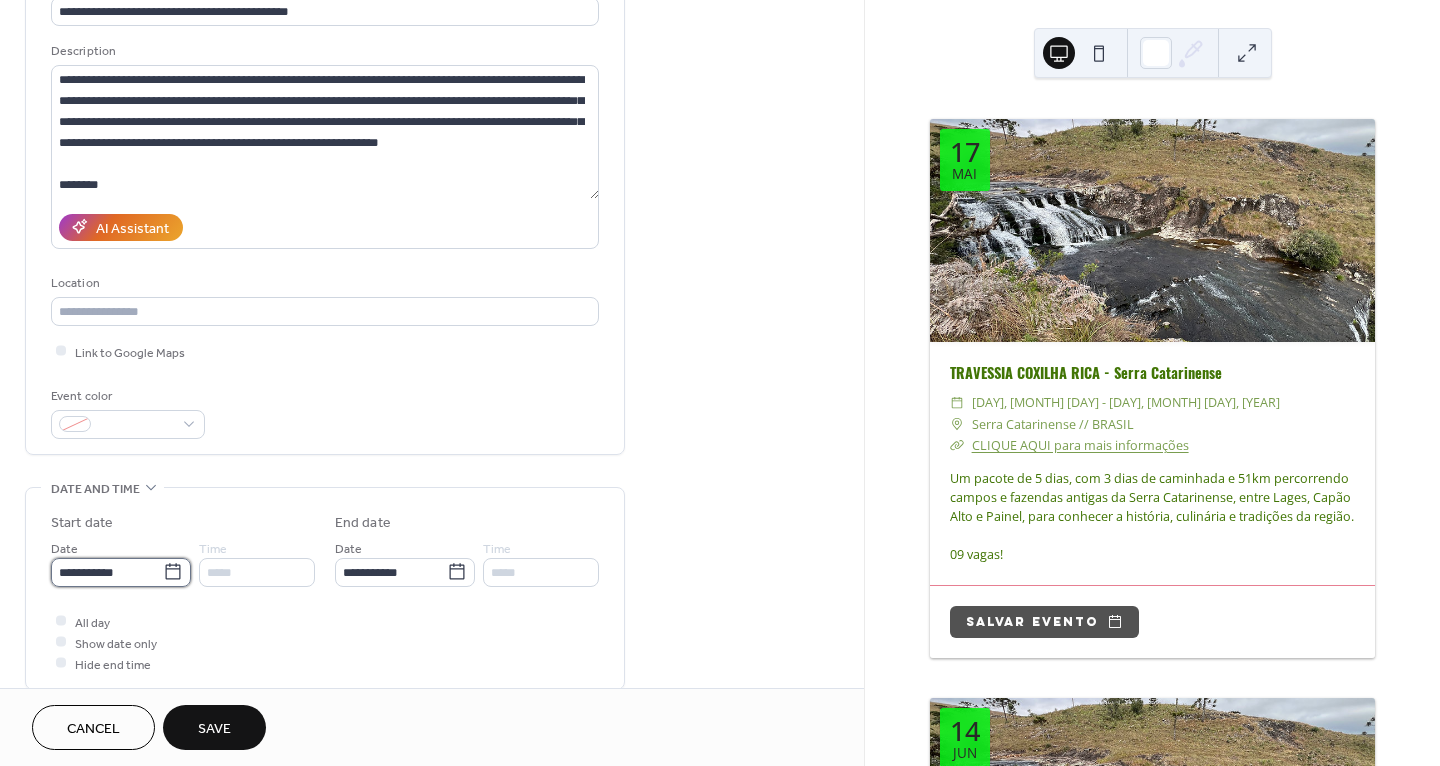 click on "**********" at bounding box center [107, 572] 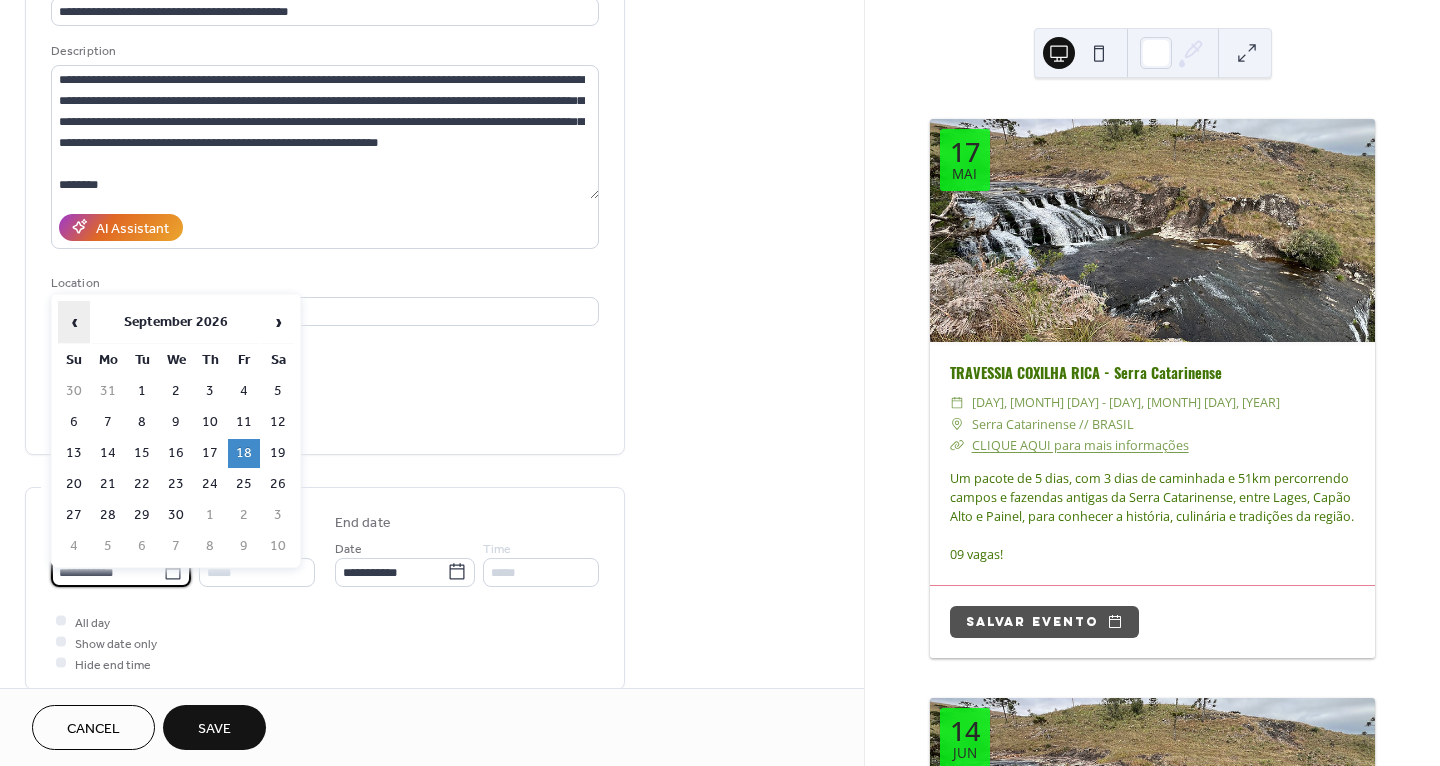click on "‹" at bounding box center [74, 322] 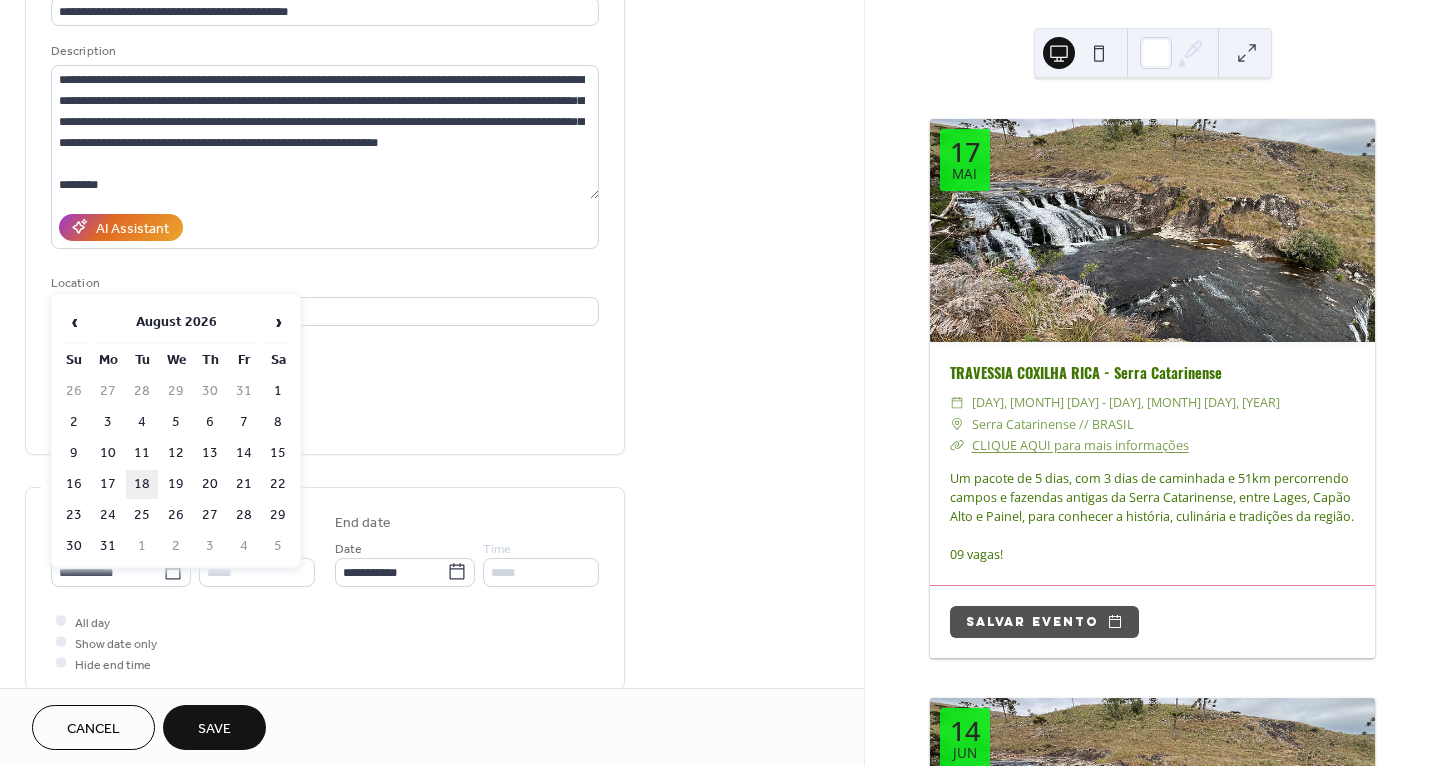 click on "18" at bounding box center (142, 484) 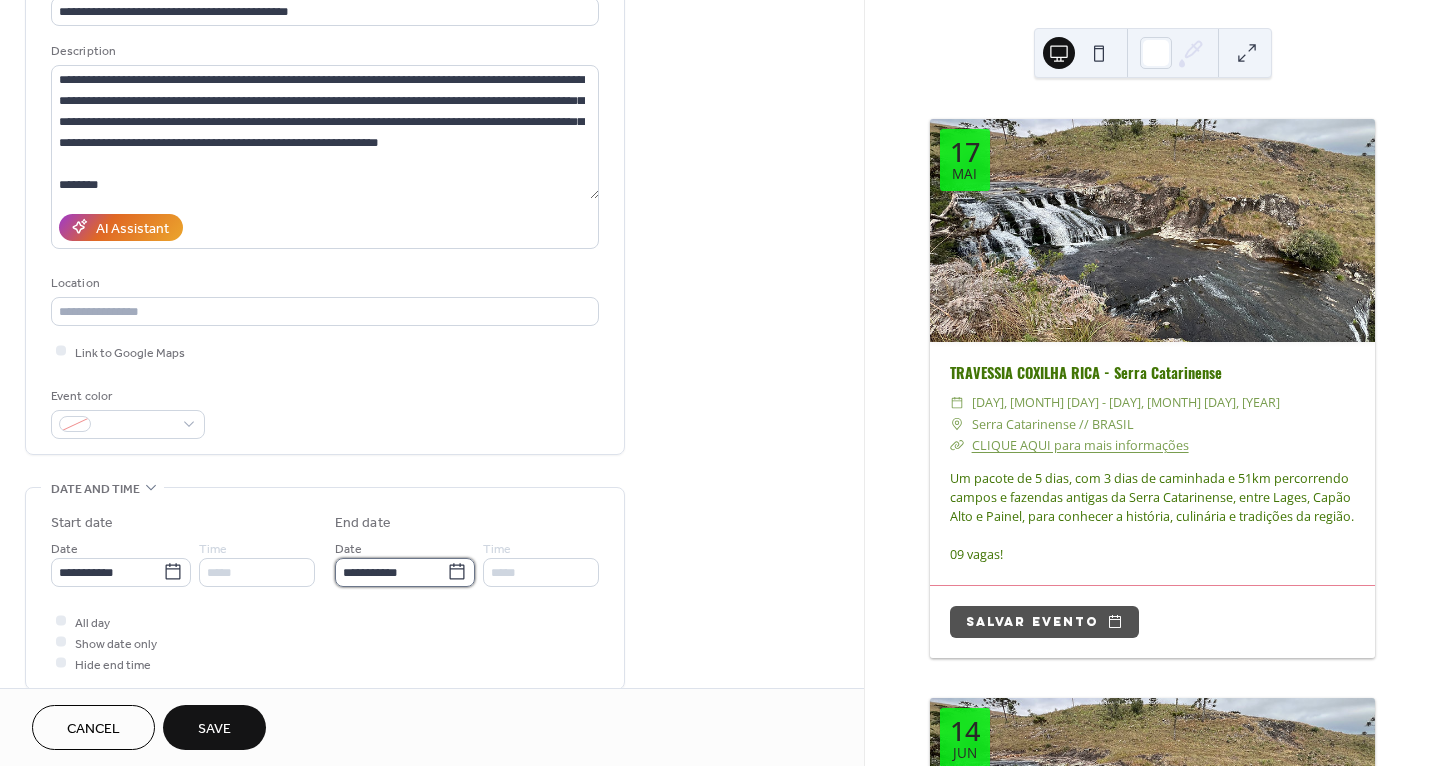 click on "**********" at bounding box center [391, 572] 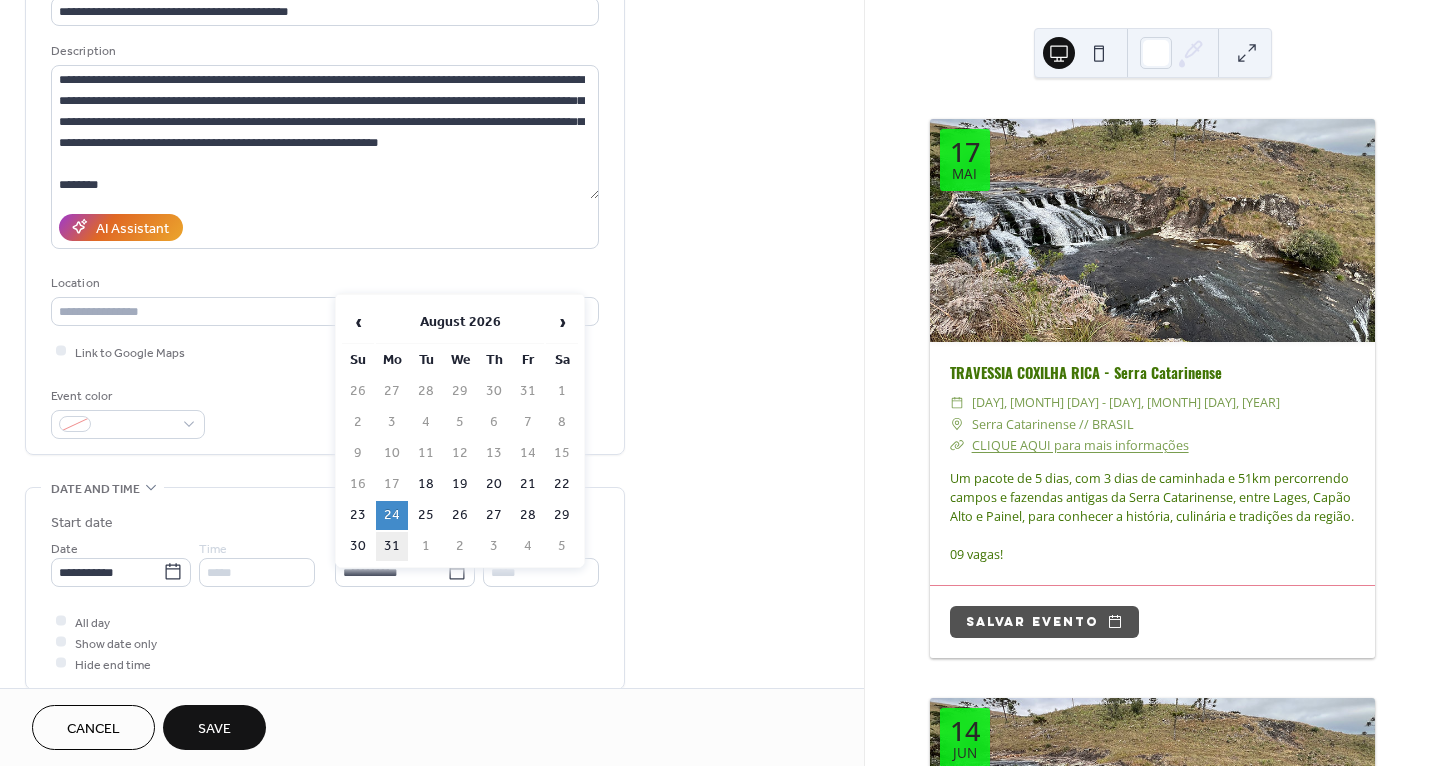 click on "31" at bounding box center (392, 546) 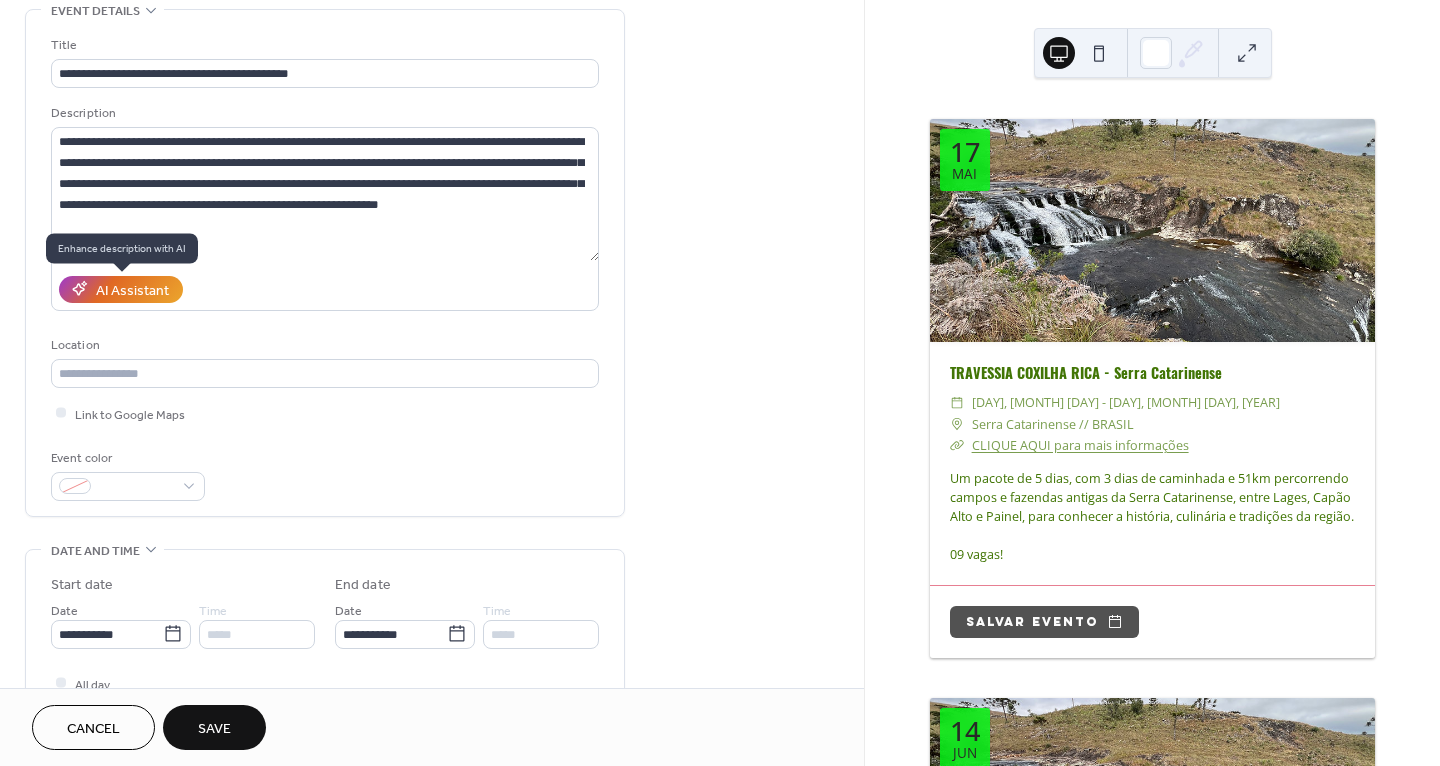 scroll, scrollTop: 798, scrollLeft: 0, axis: vertical 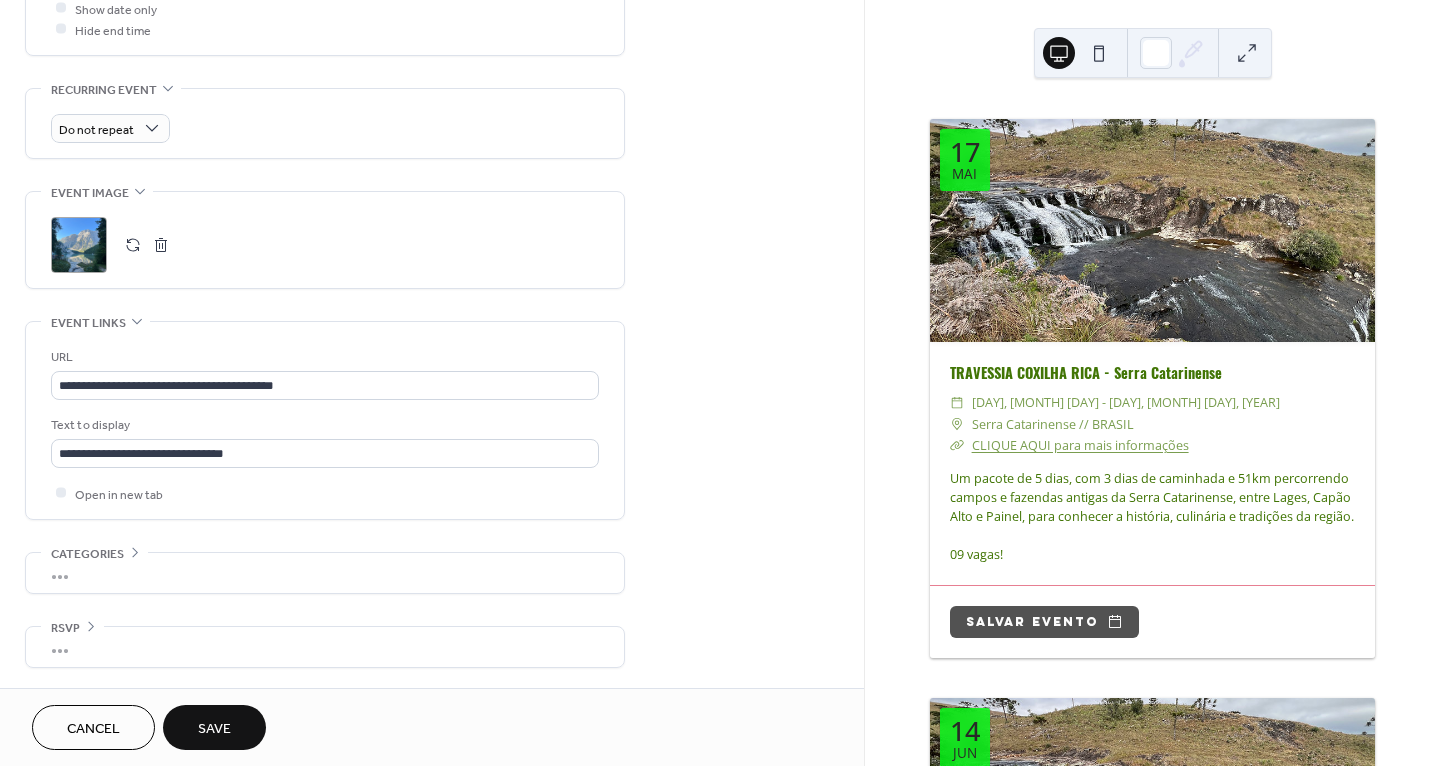 click at bounding box center (133, 245) 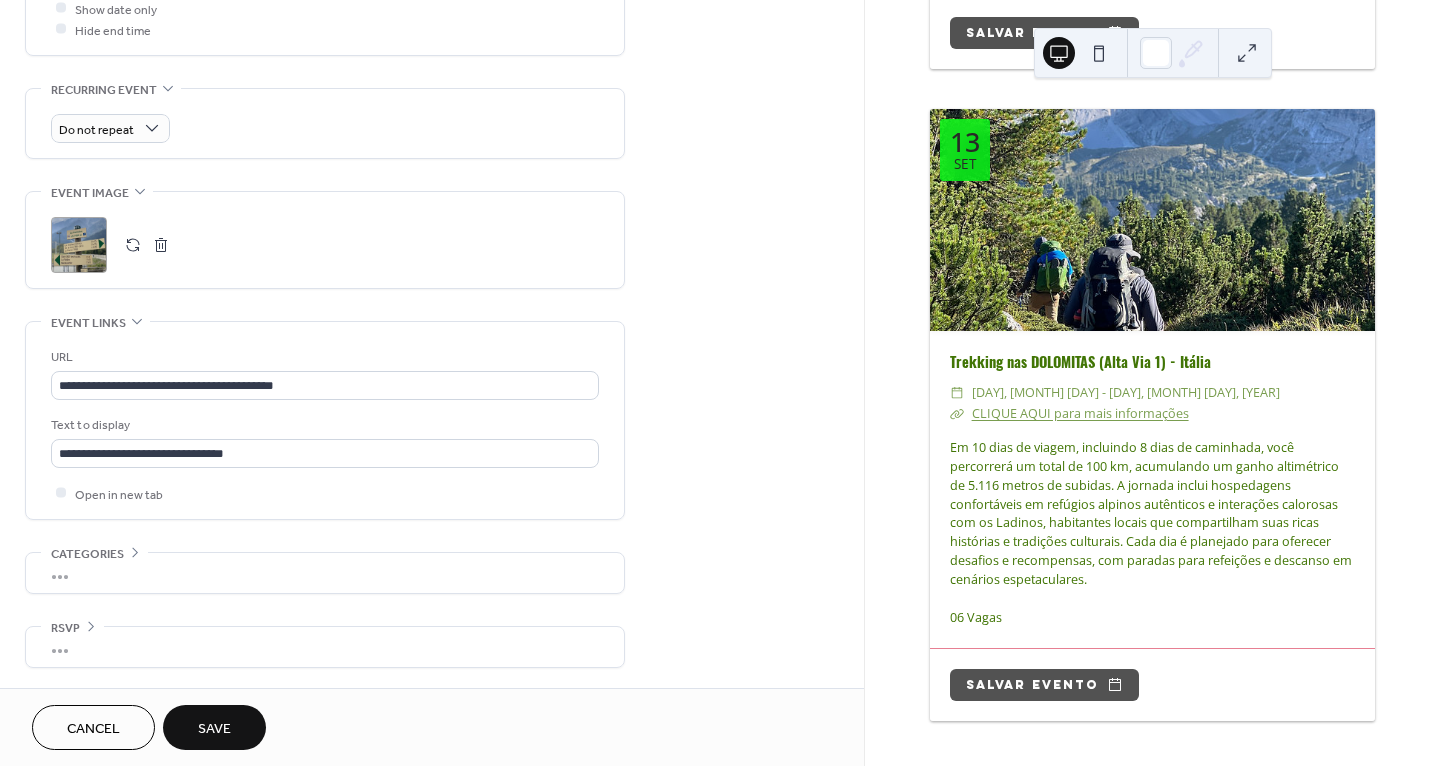 scroll, scrollTop: 3612, scrollLeft: 0, axis: vertical 